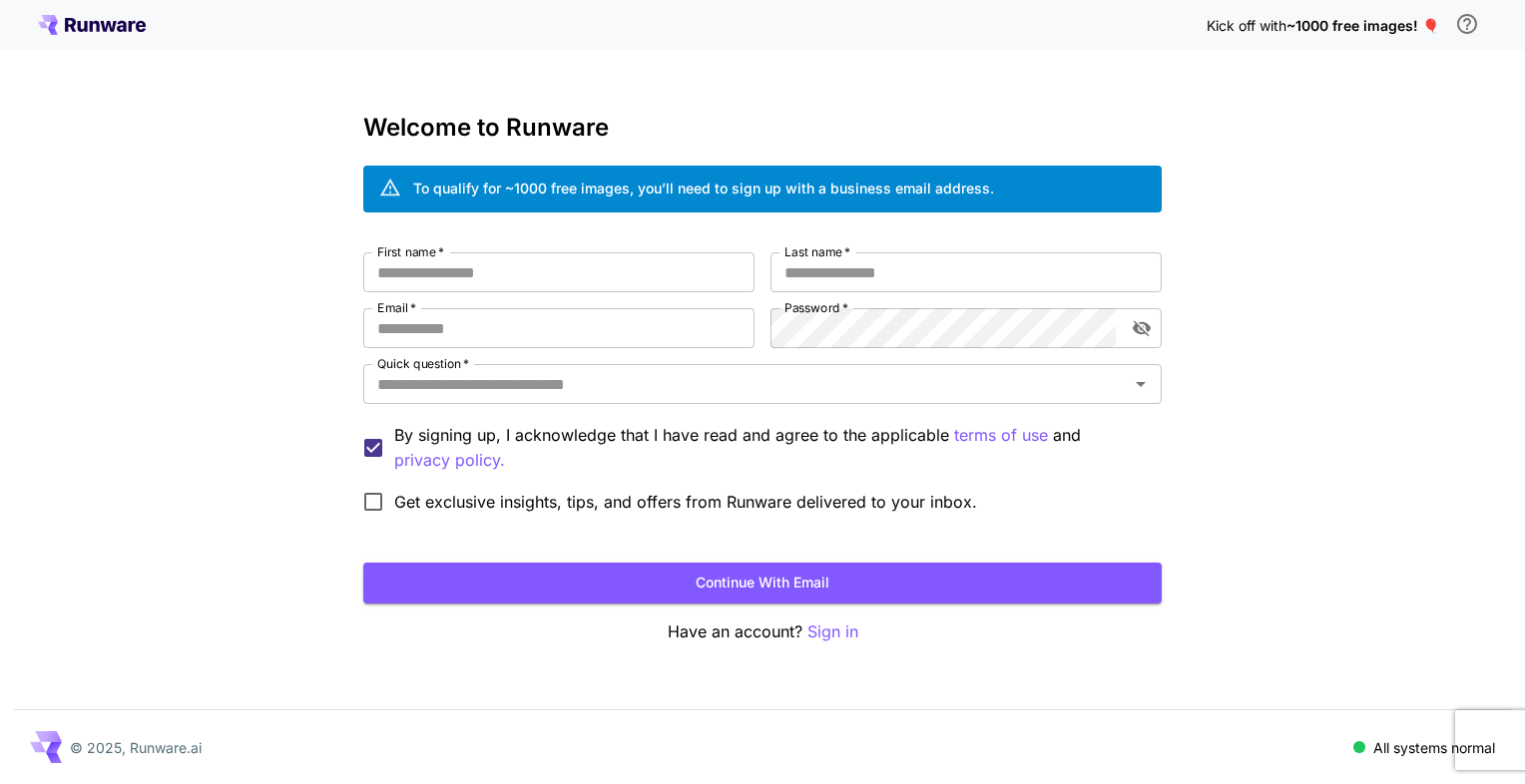 scroll, scrollTop: 0, scrollLeft: 0, axis: both 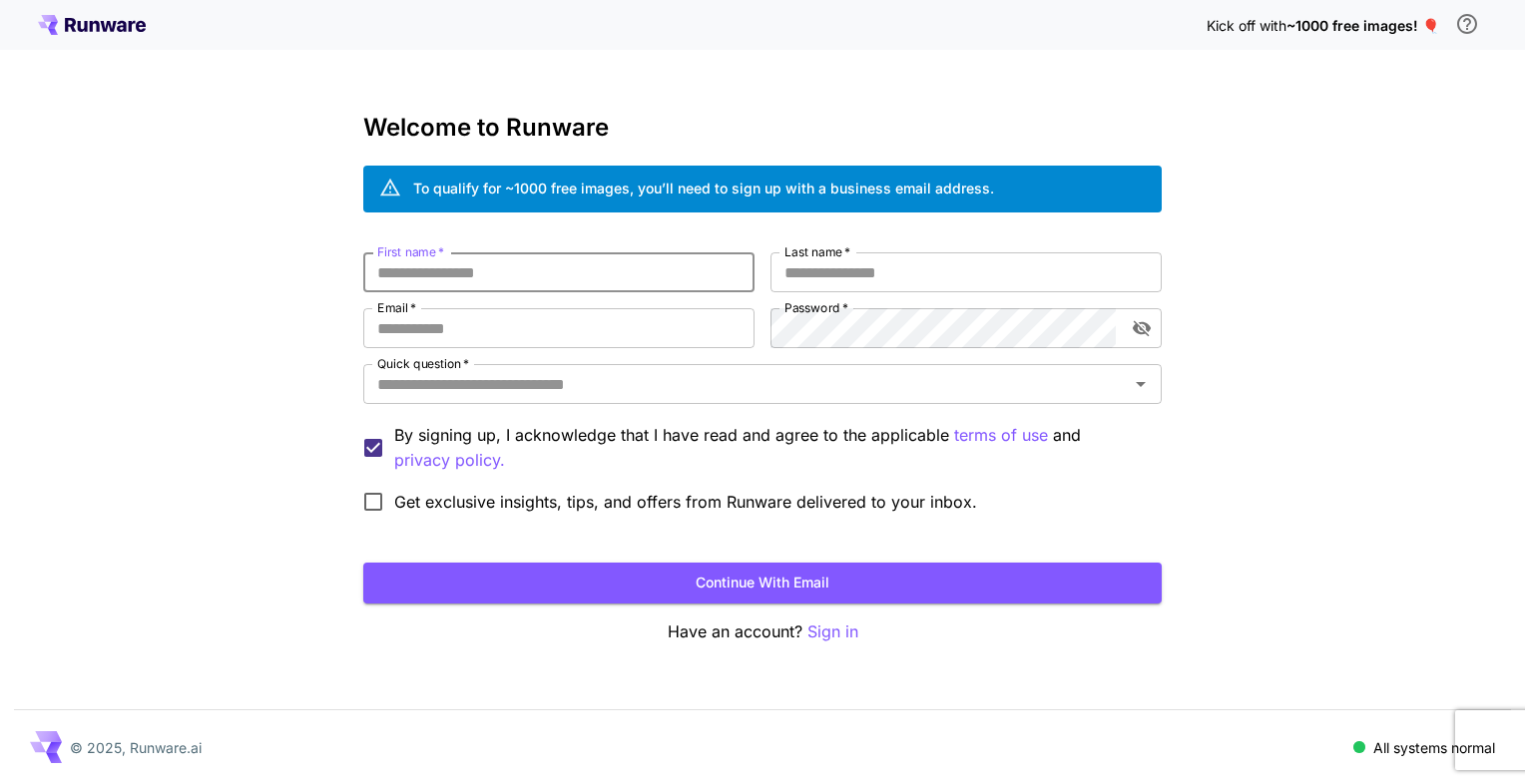 click on "First name   *" at bounding box center (559, 272) 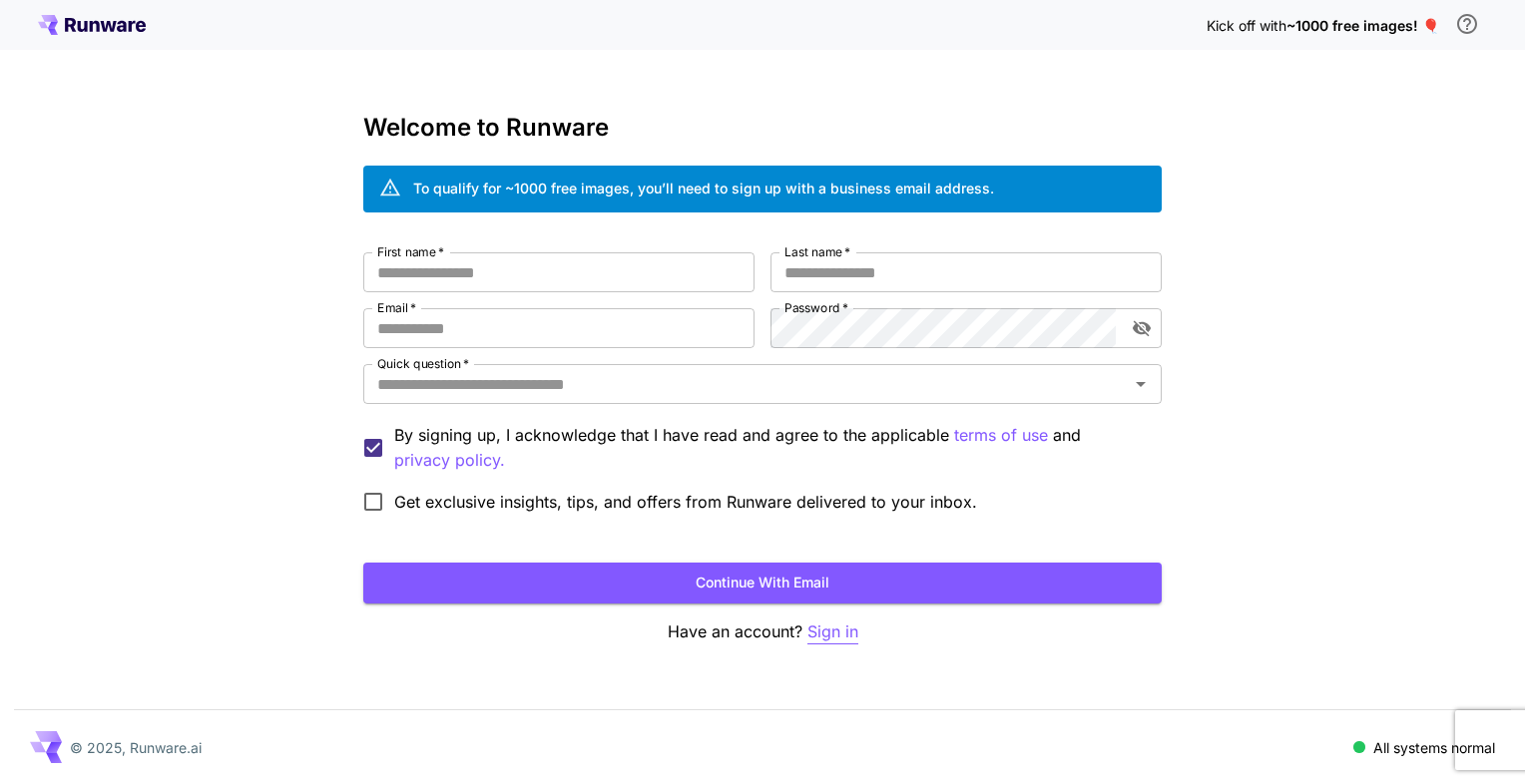 click on "Sign in" at bounding box center [832, 631] 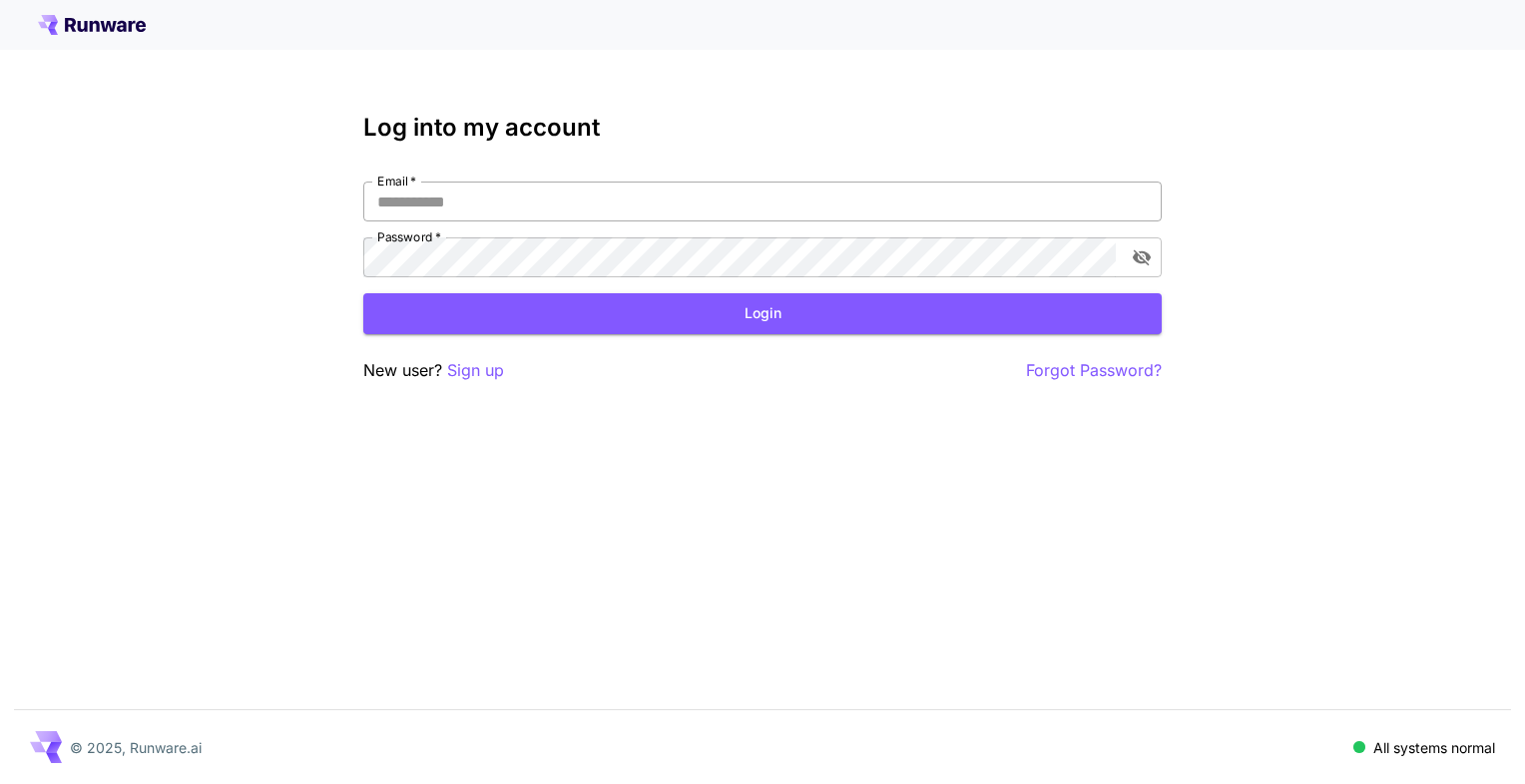 click on "Email   *" at bounding box center (762, 201) 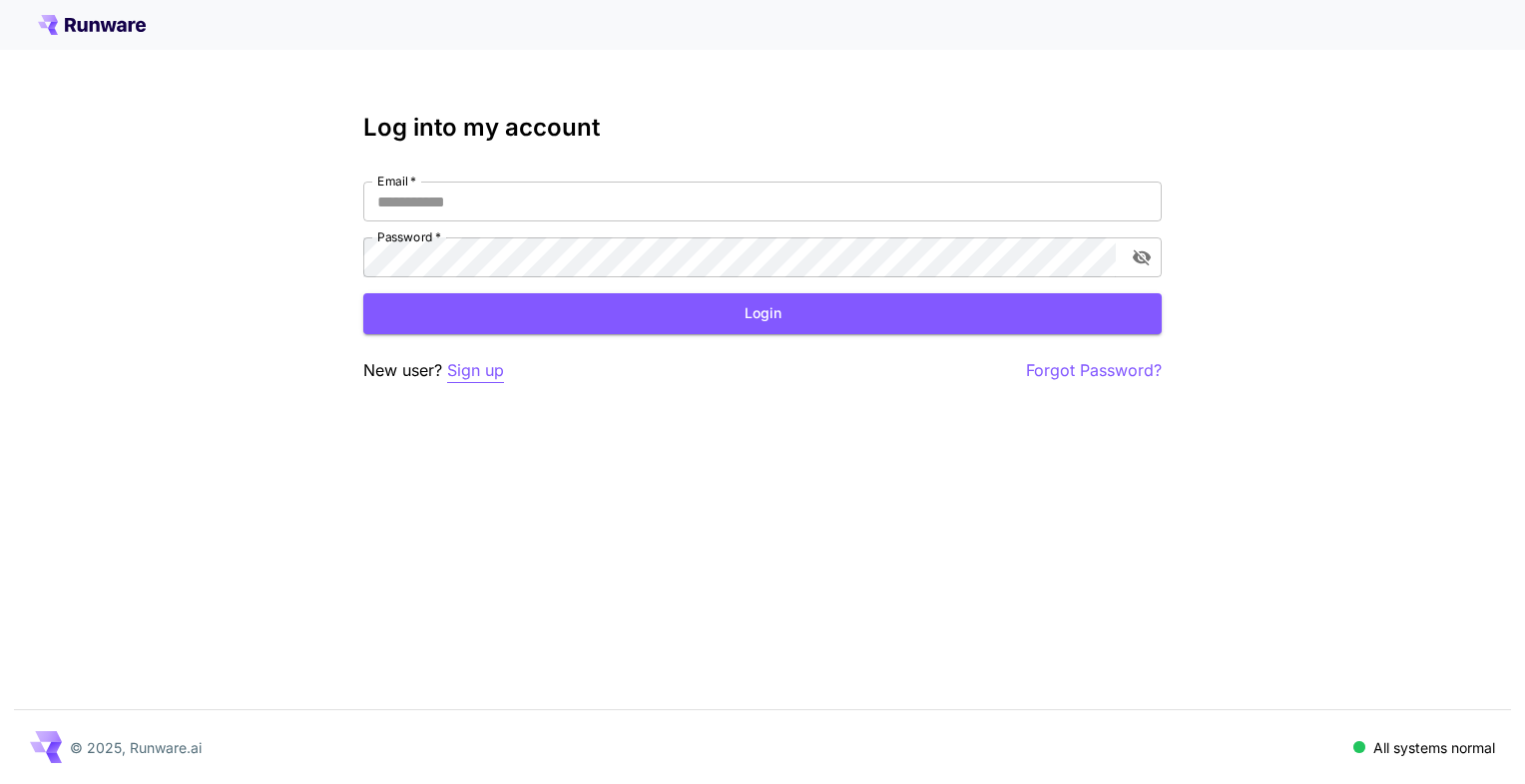 click on "Sign up" at bounding box center (475, 370) 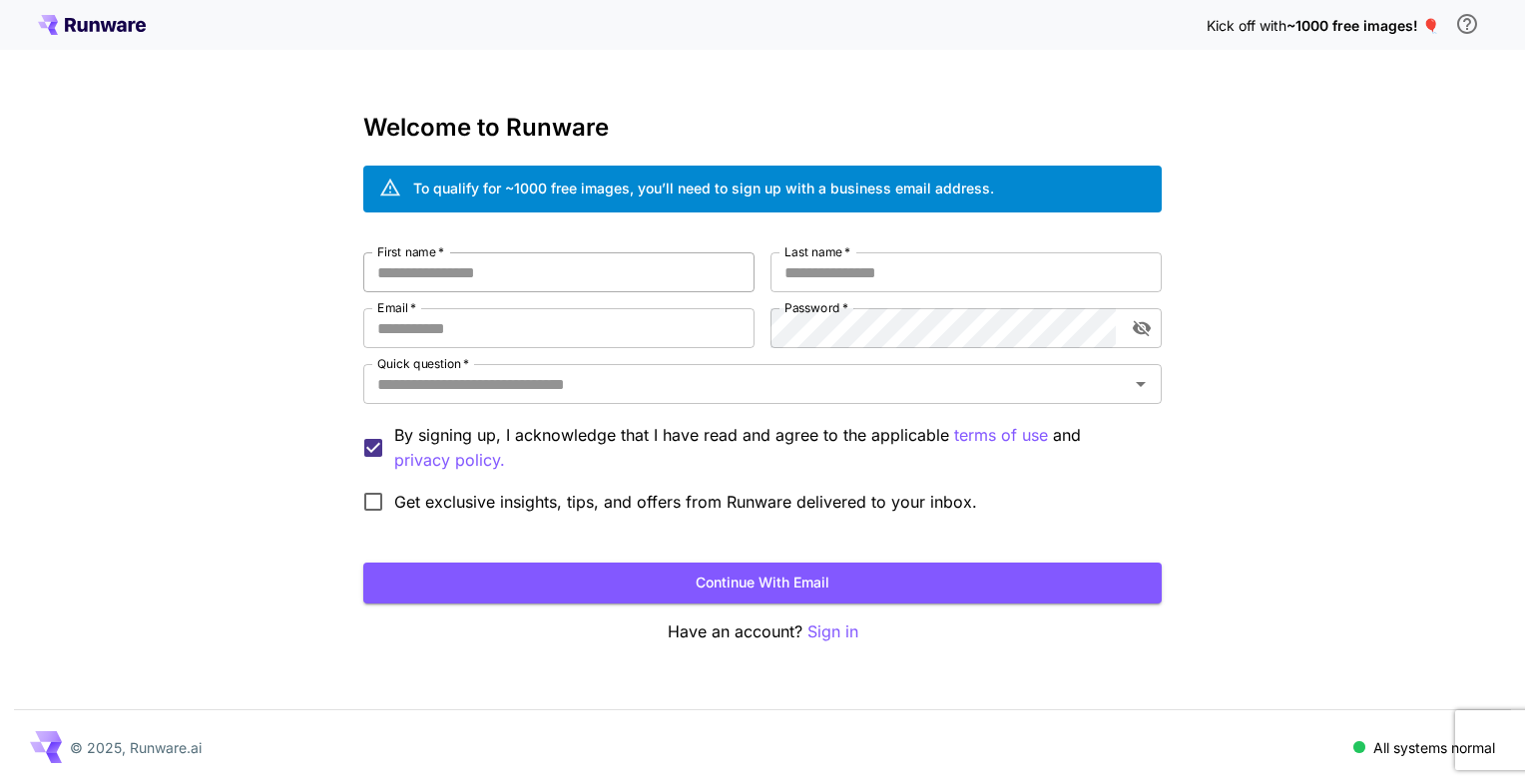 click on "First name   *" at bounding box center (559, 272) 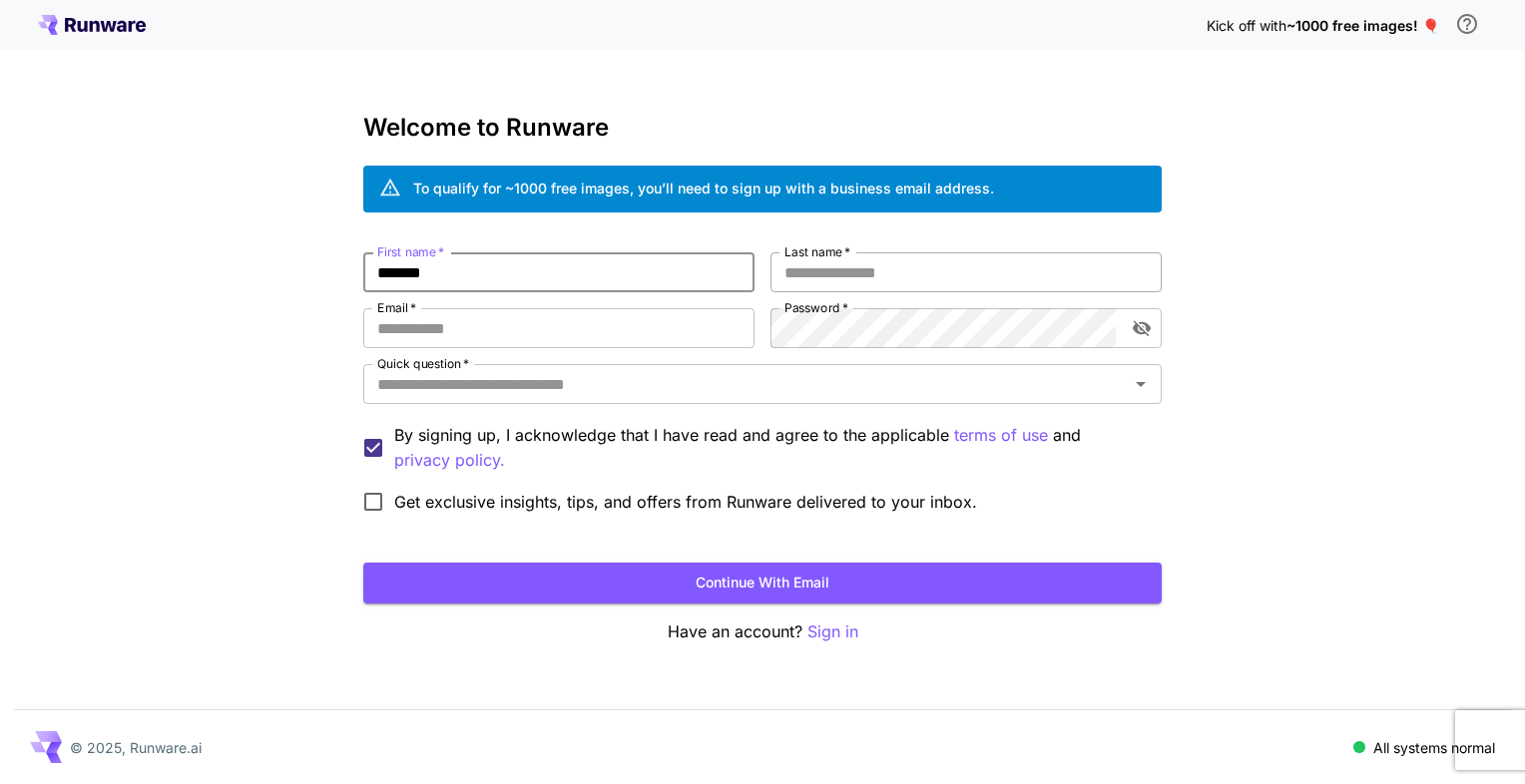 type on "*******" 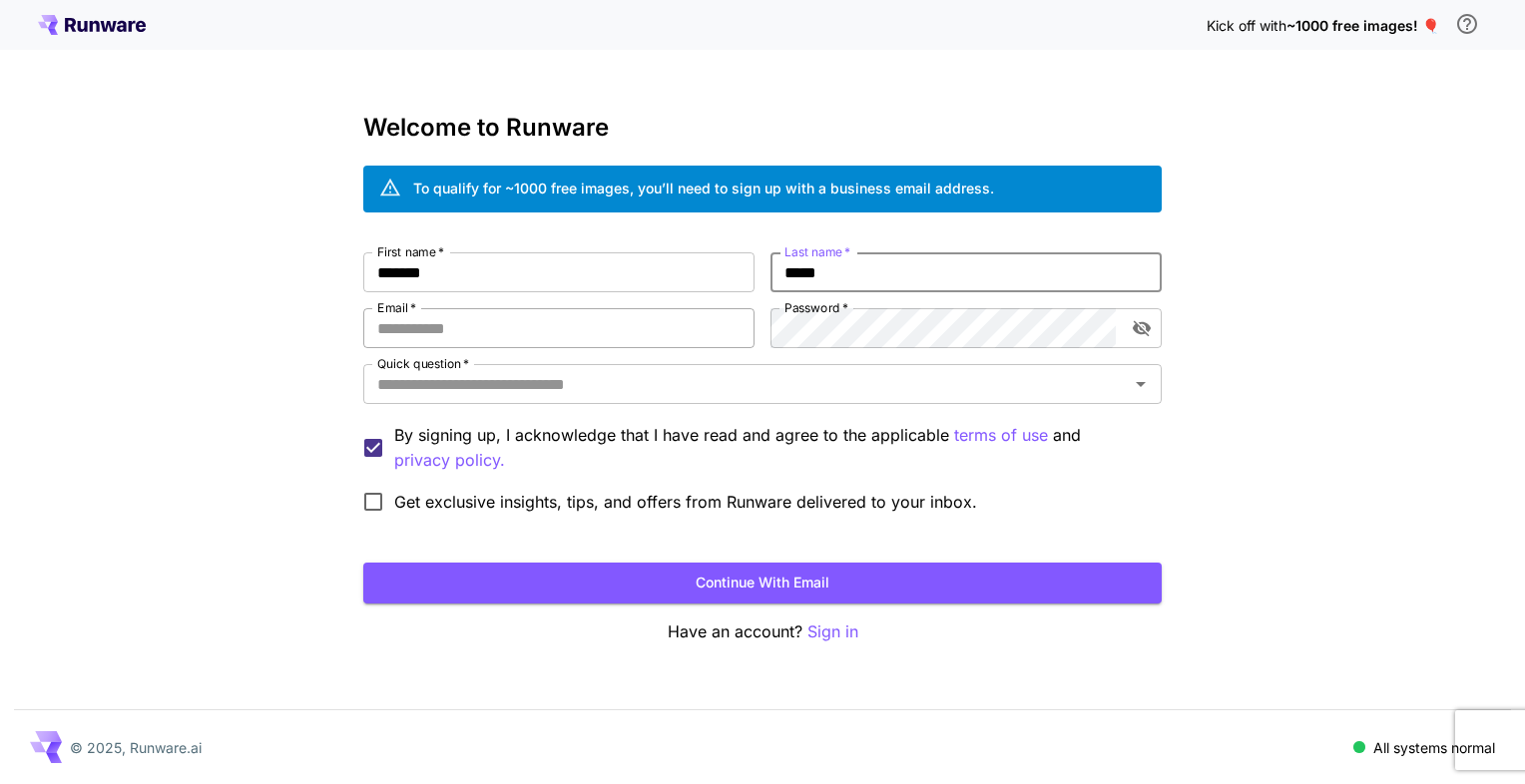 type on "*****" 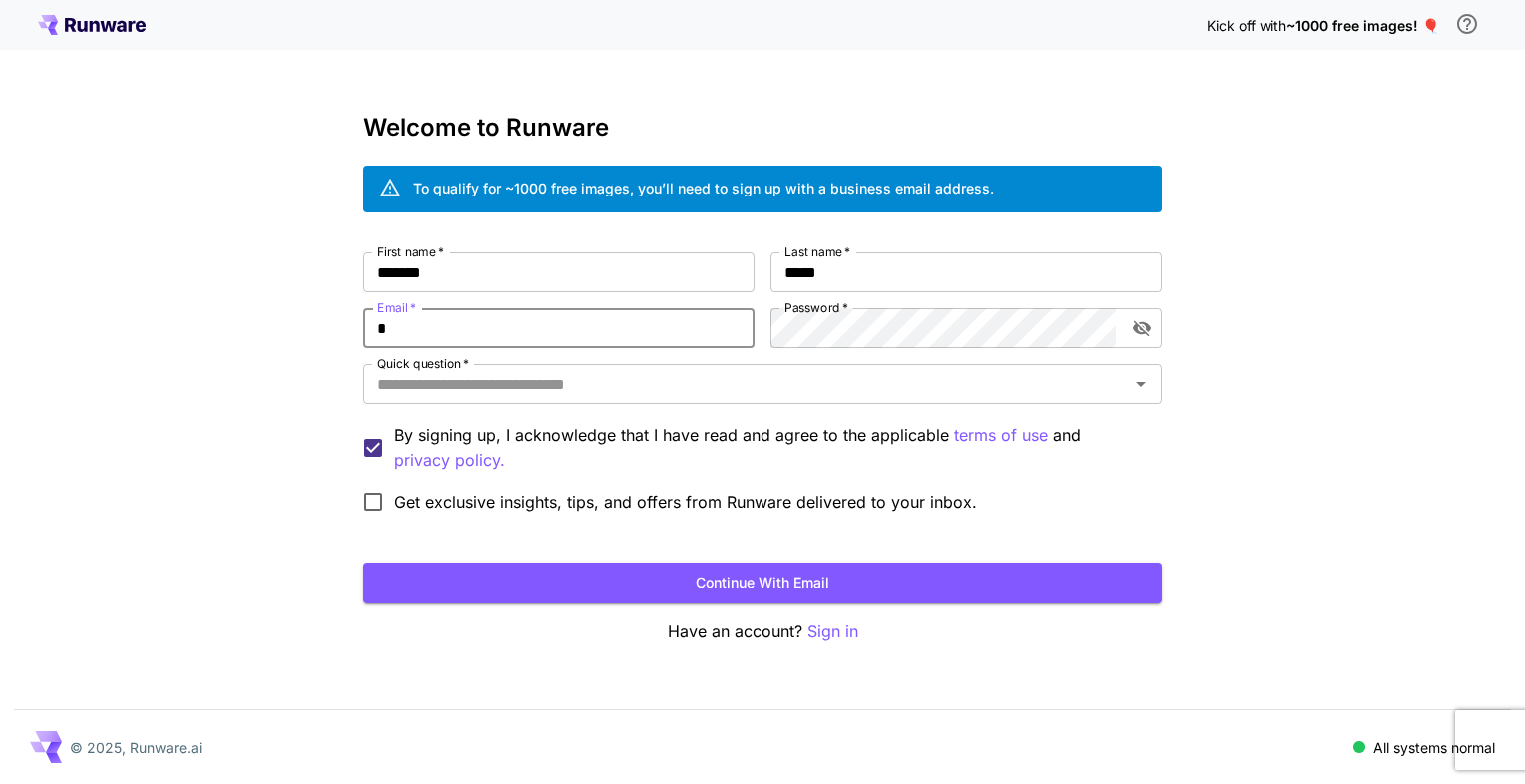 type on "**********" 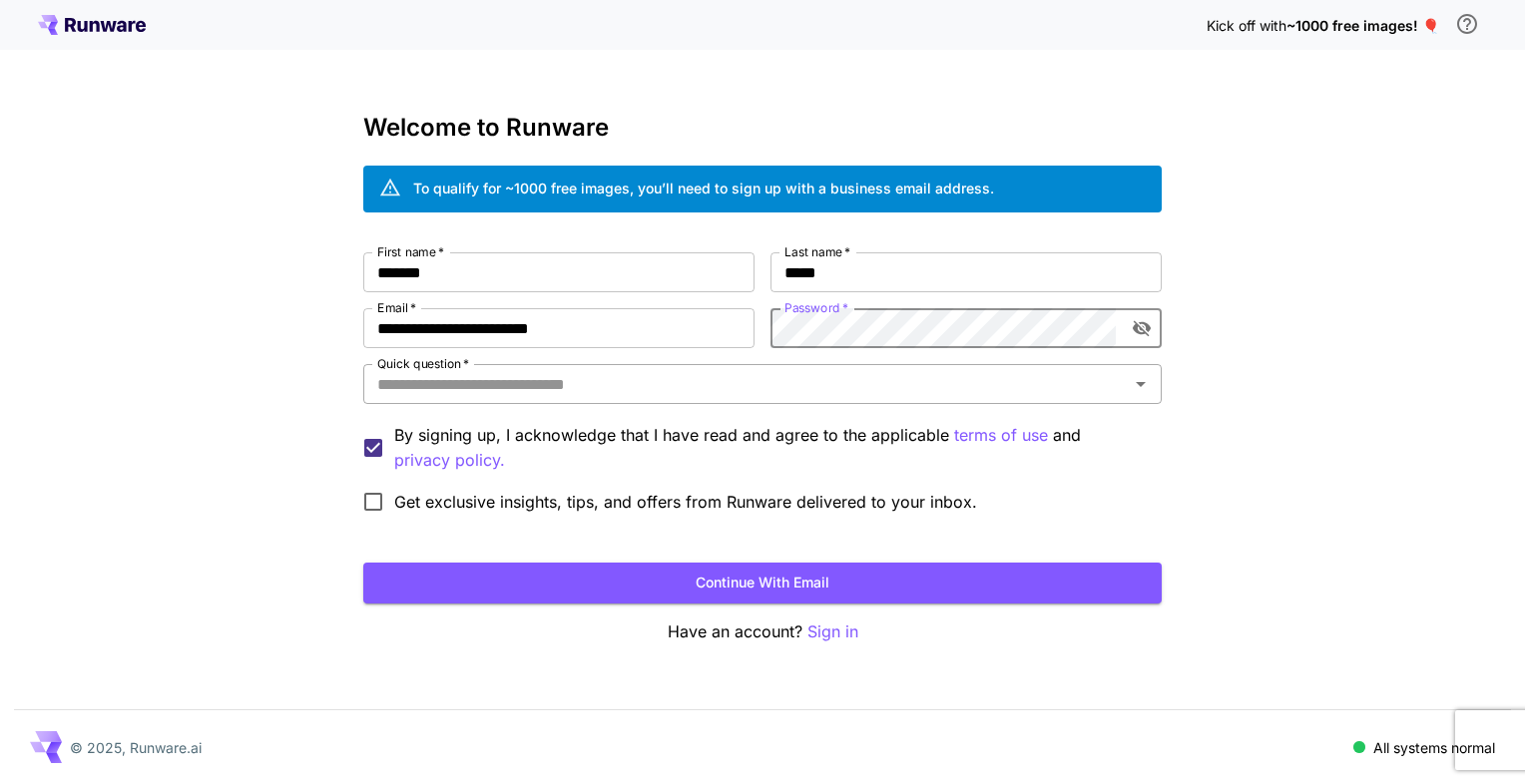click on "Quick question   *" at bounding box center [746, 384] 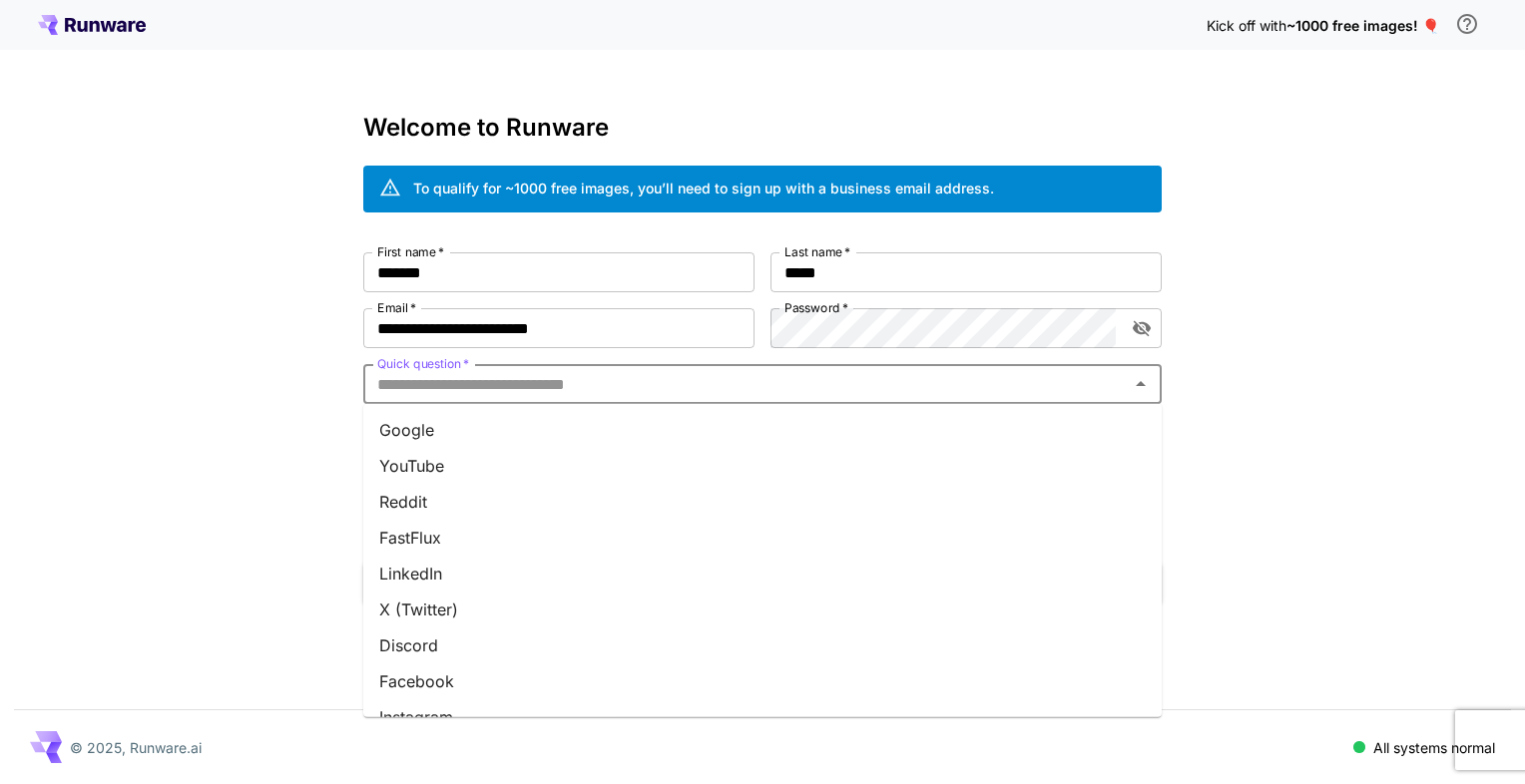 click on "Google" at bounding box center [762, 430] 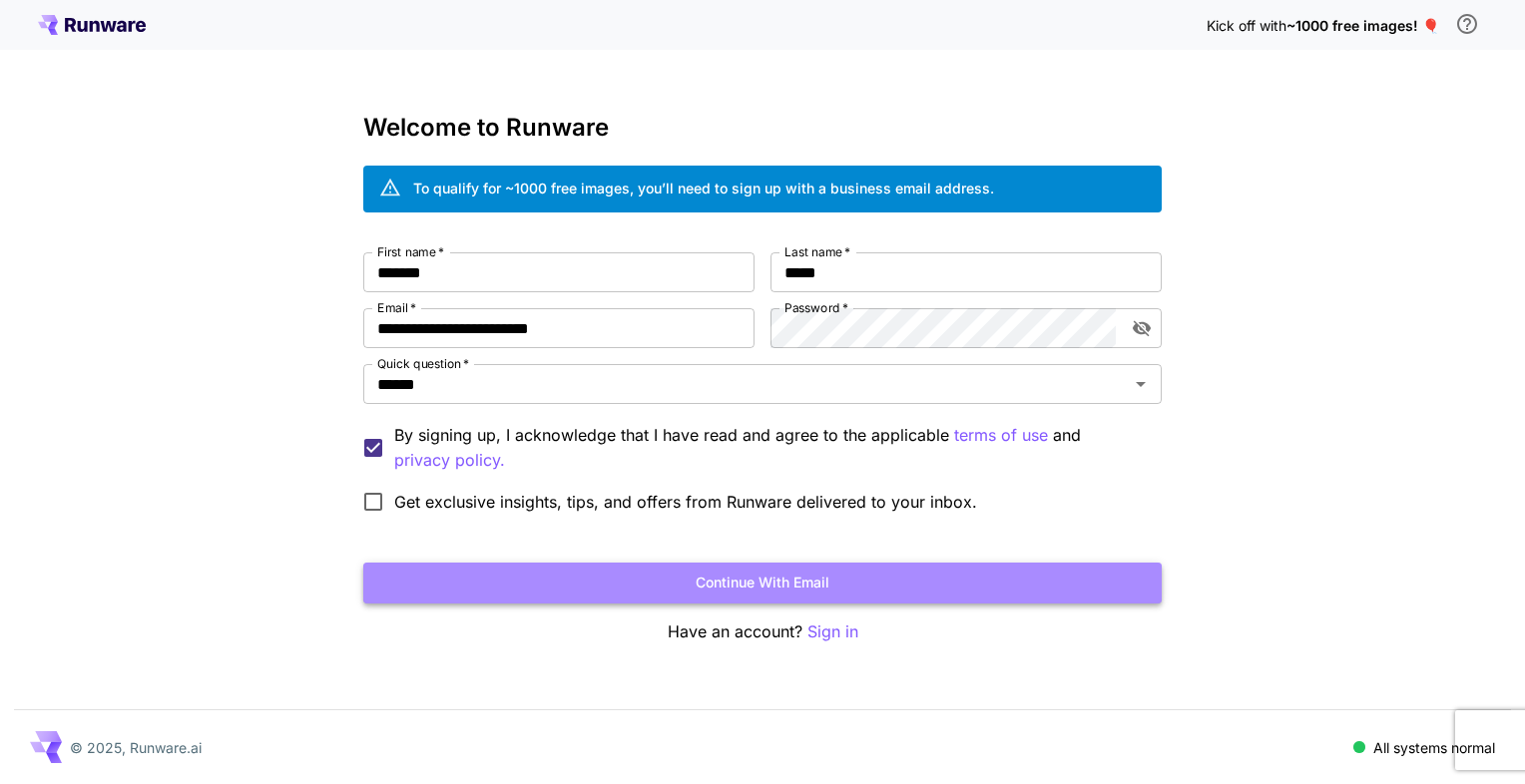 click on "Continue with email" at bounding box center (762, 583) 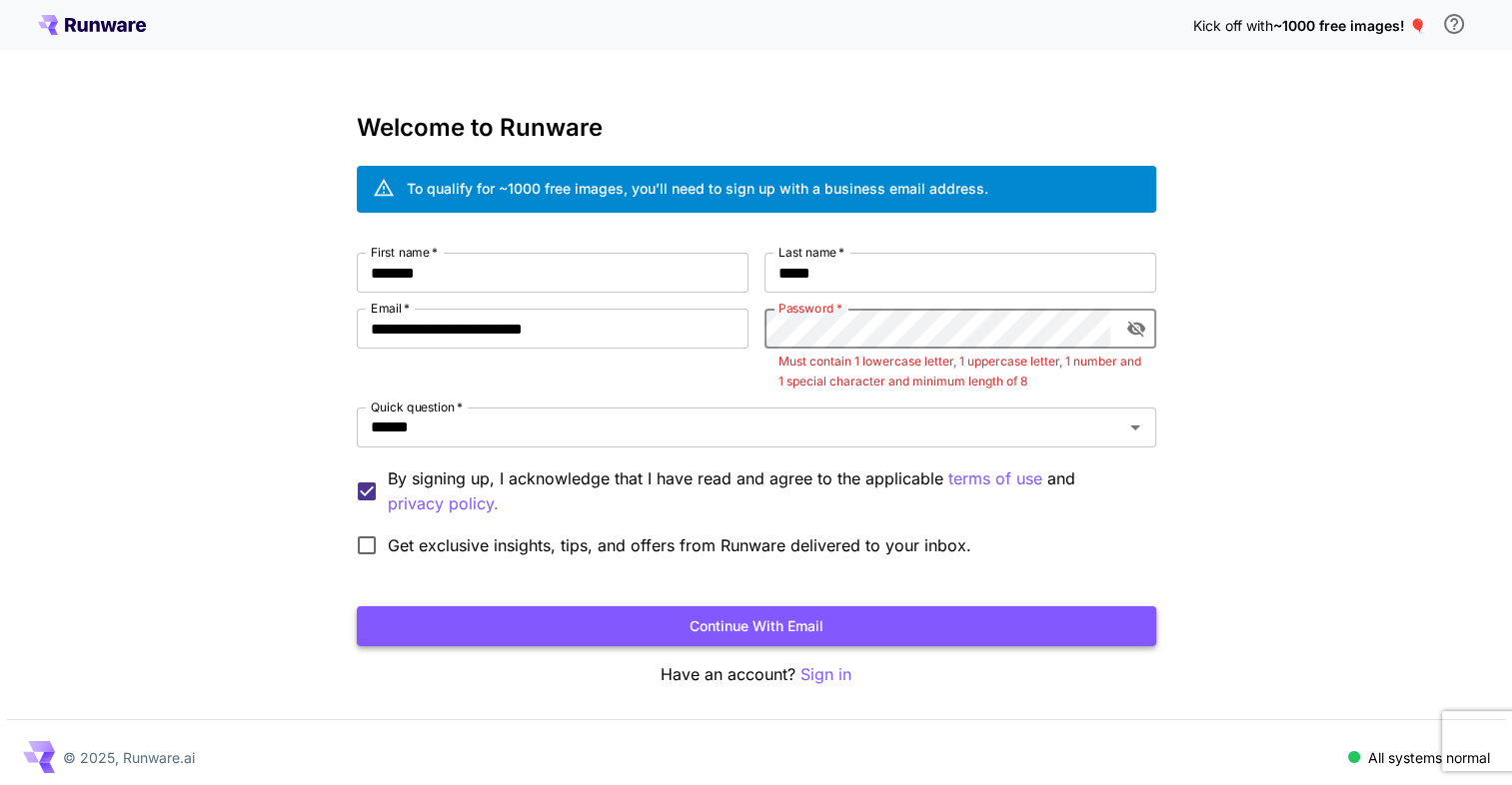 click on "Continue with email" at bounding box center [756, 626] 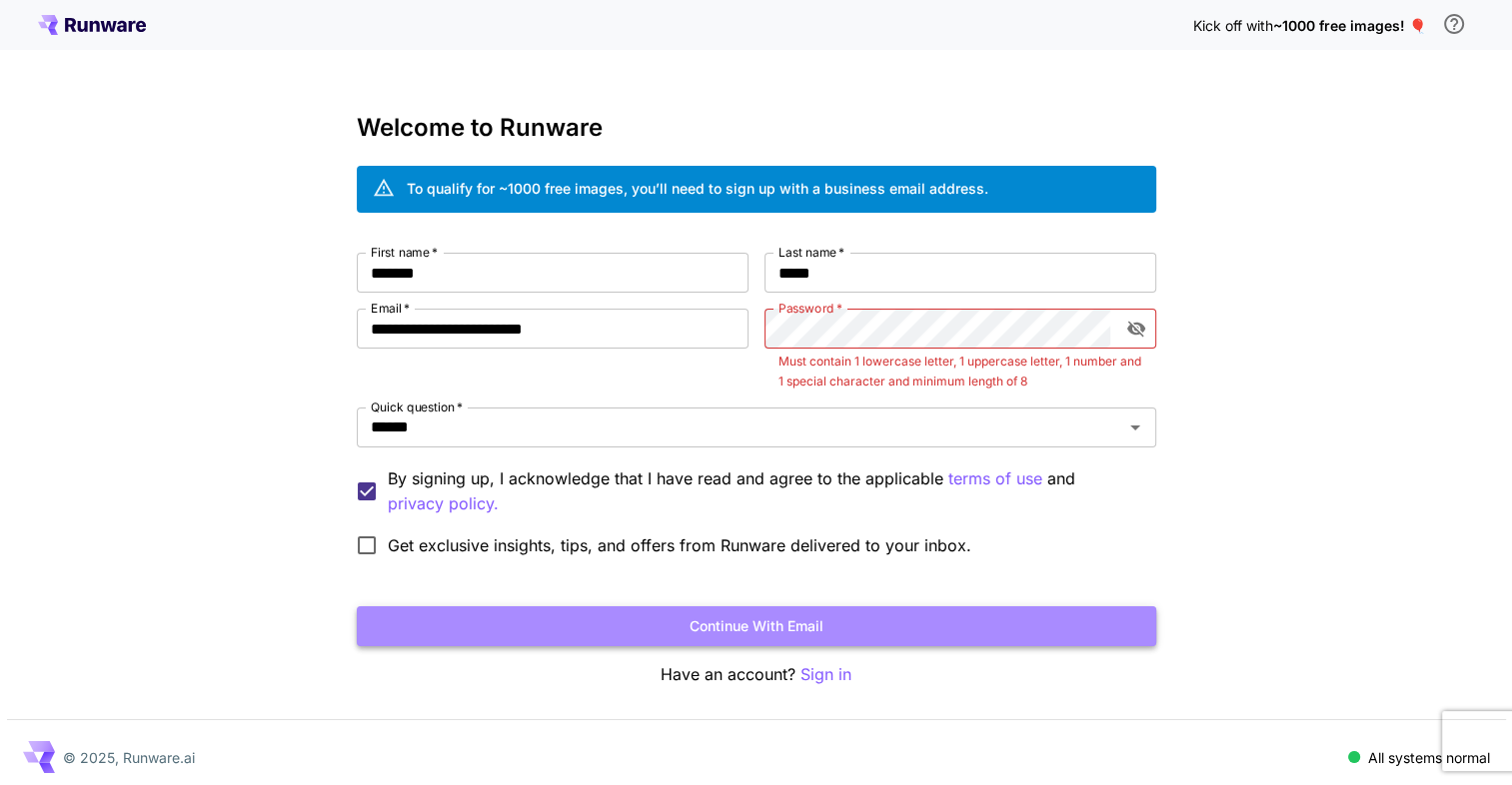 click on "Continue with email" at bounding box center [756, 626] 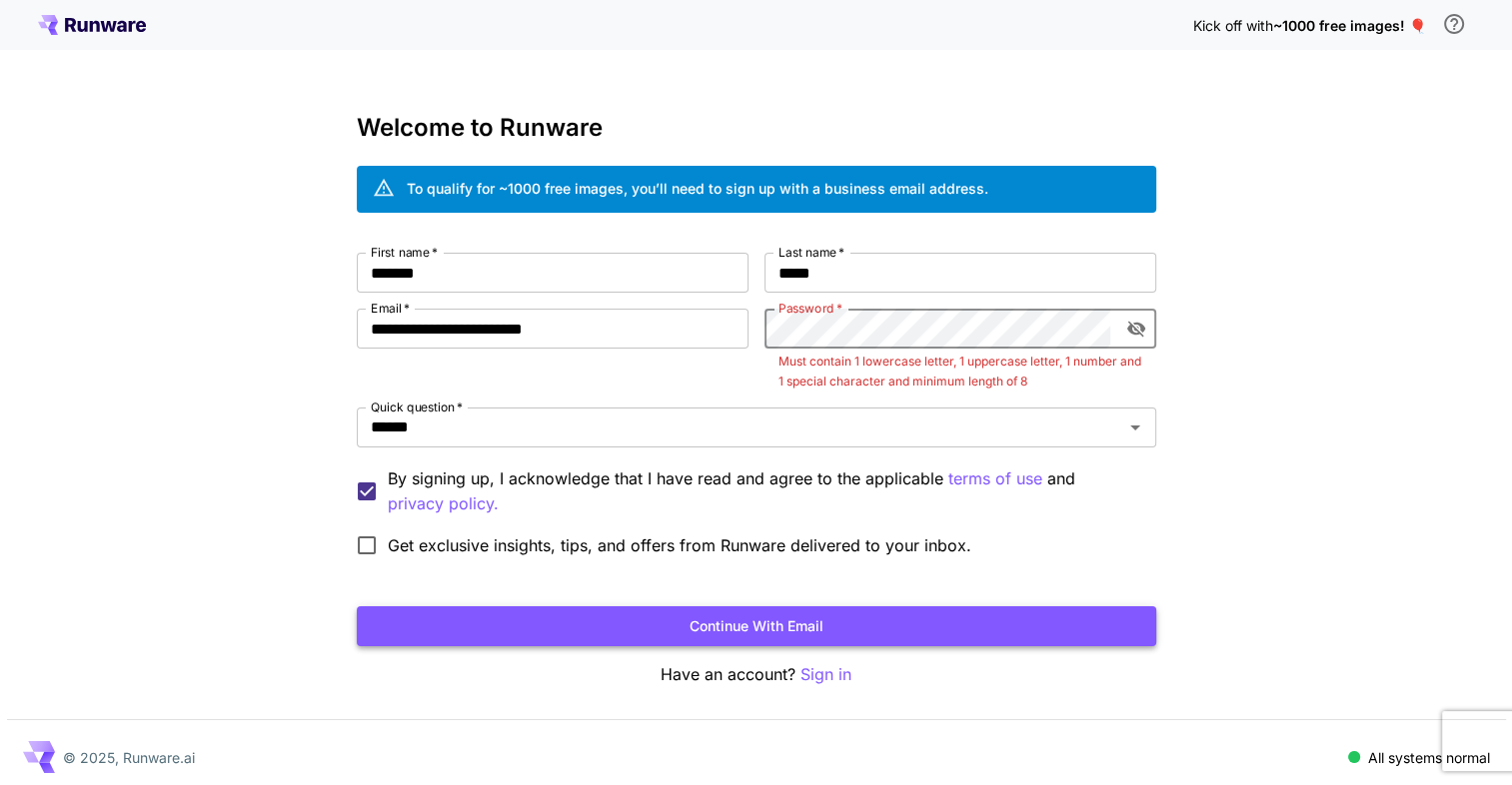 click on "Continue with email" at bounding box center (756, 626) 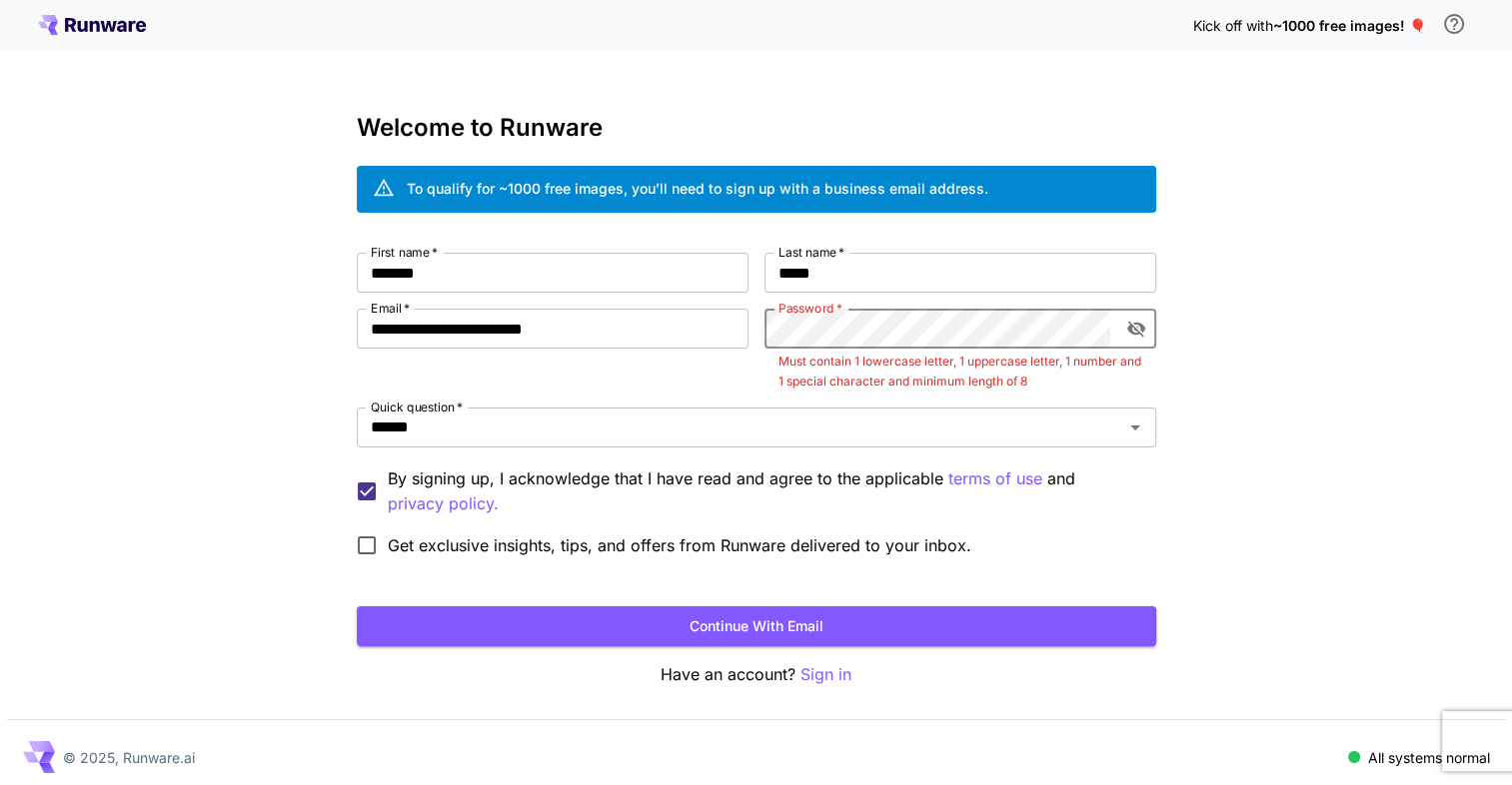 click 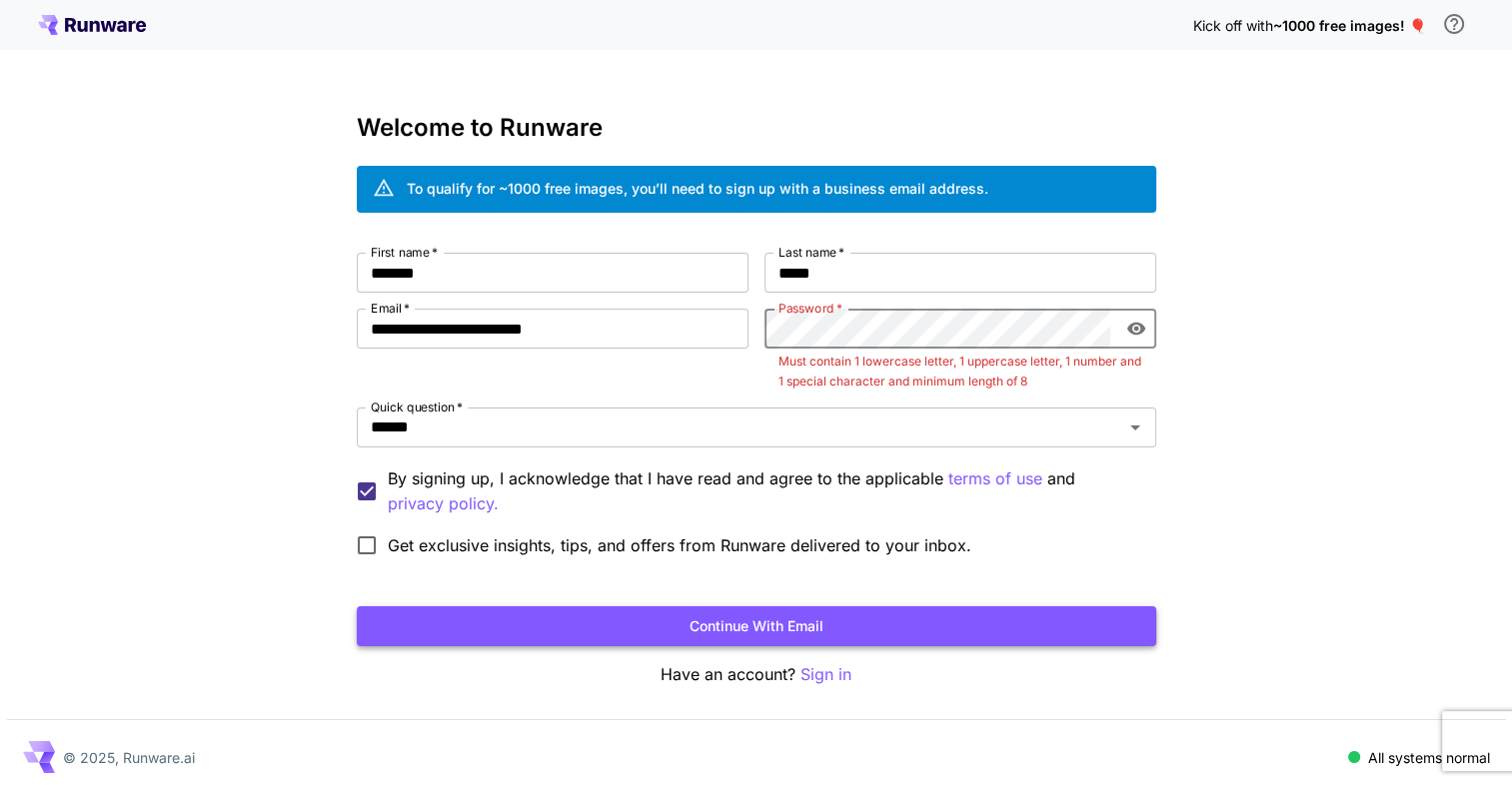 click on "Continue with email" at bounding box center (756, 626) 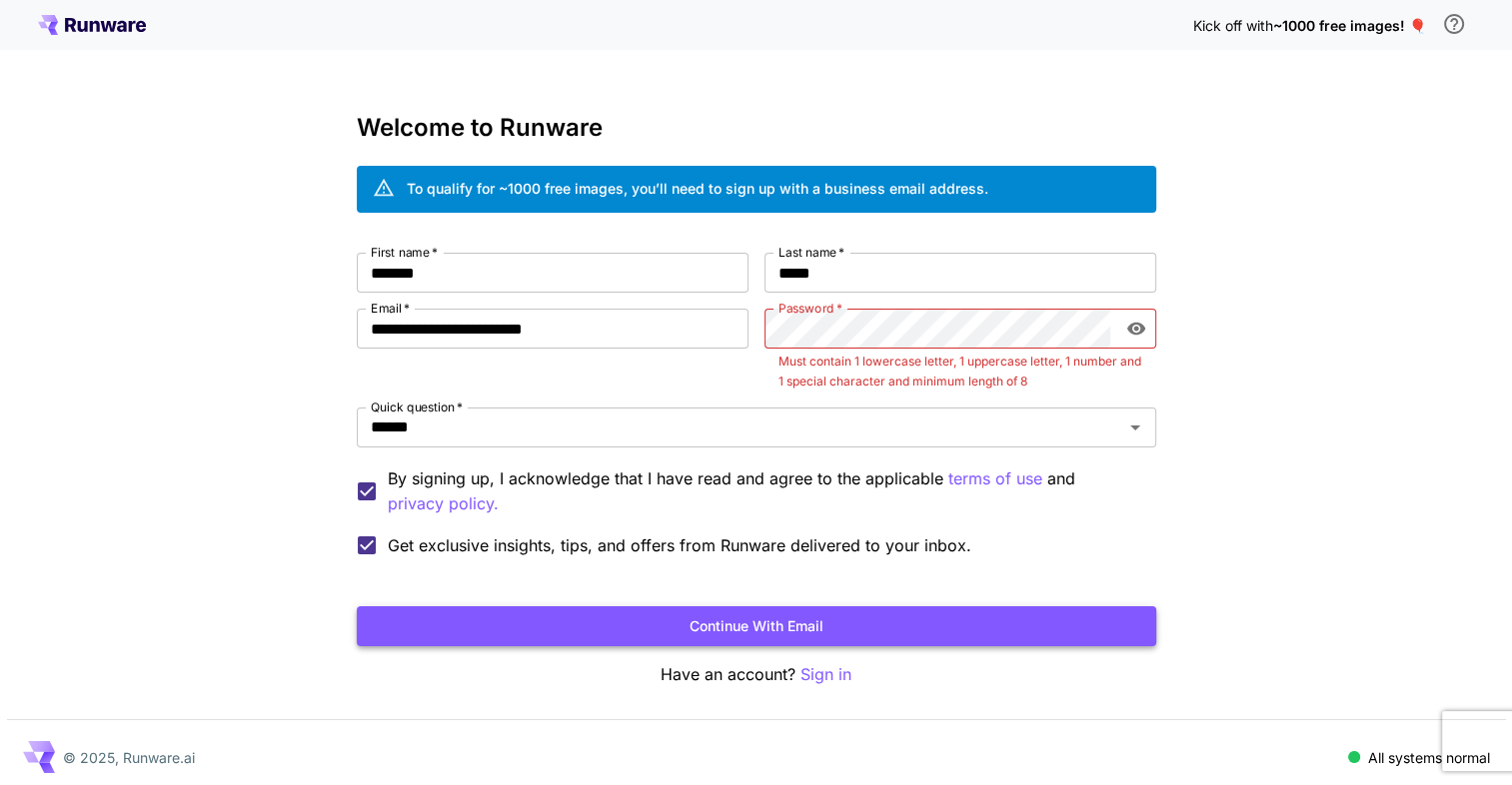 click on "Continue with email" at bounding box center (756, 626) 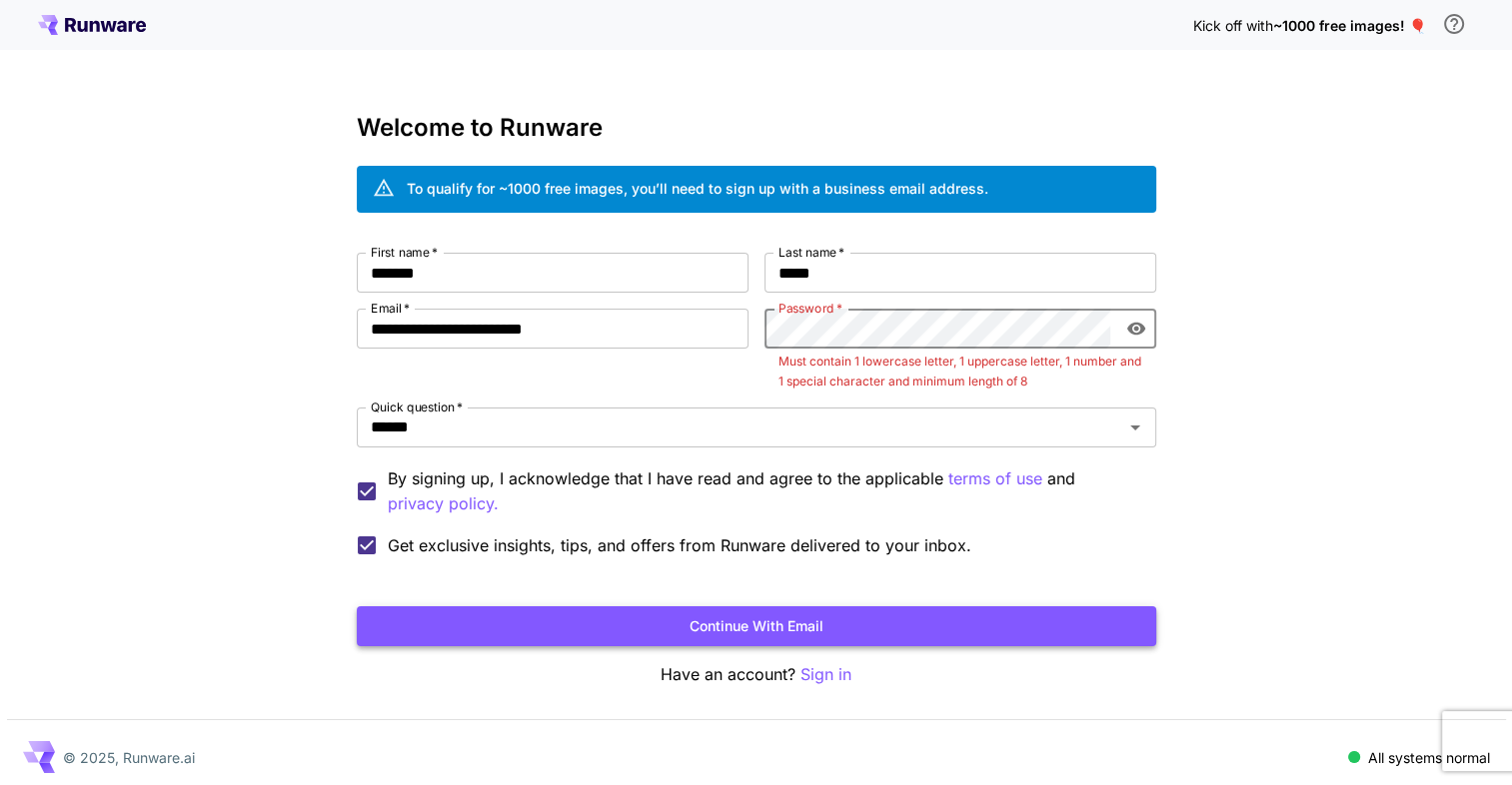 click on "Continue with email" at bounding box center (756, 626) 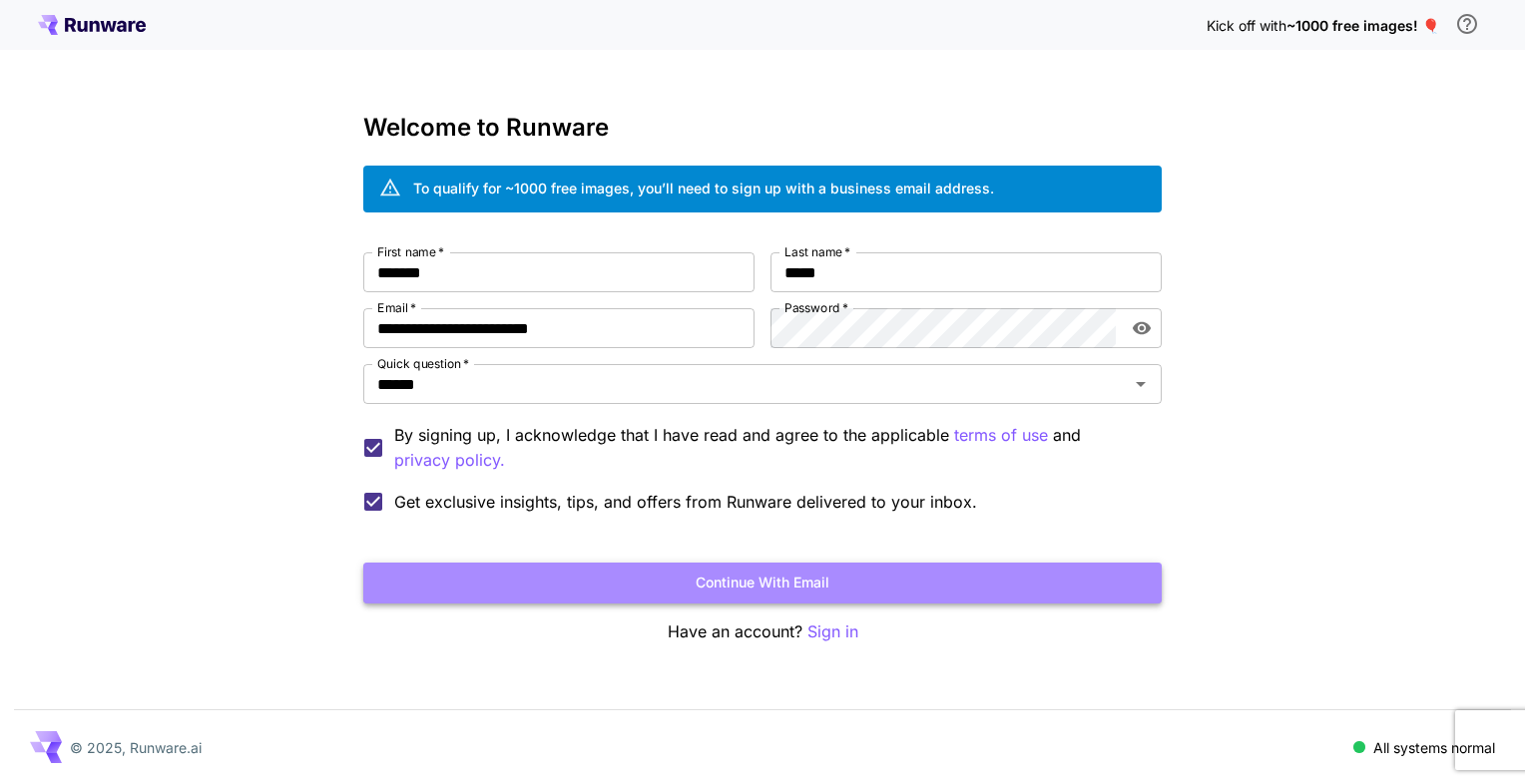 click on "Continue with email" at bounding box center (762, 583) 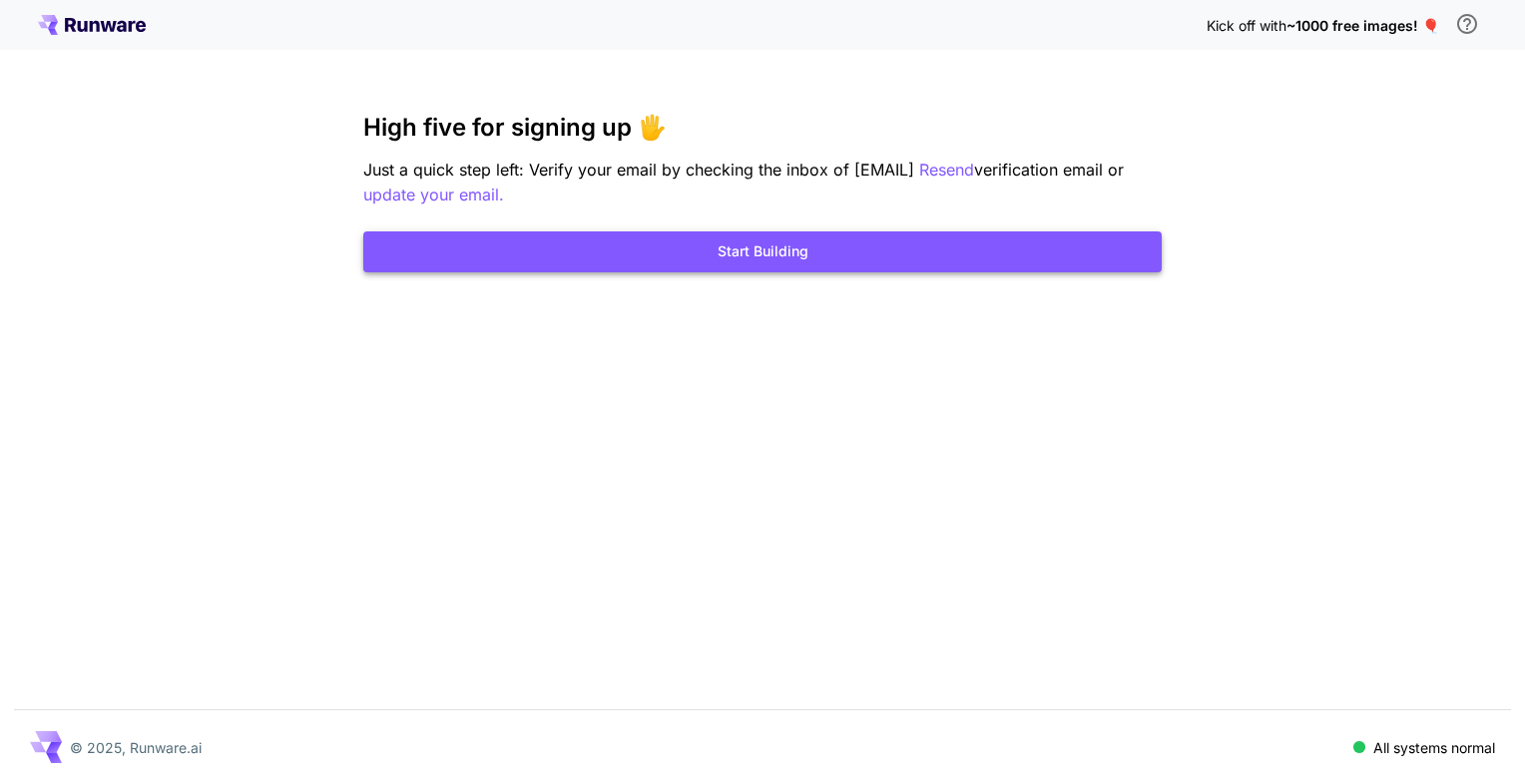 click on "Start Building" at bounding box center (762, 251) 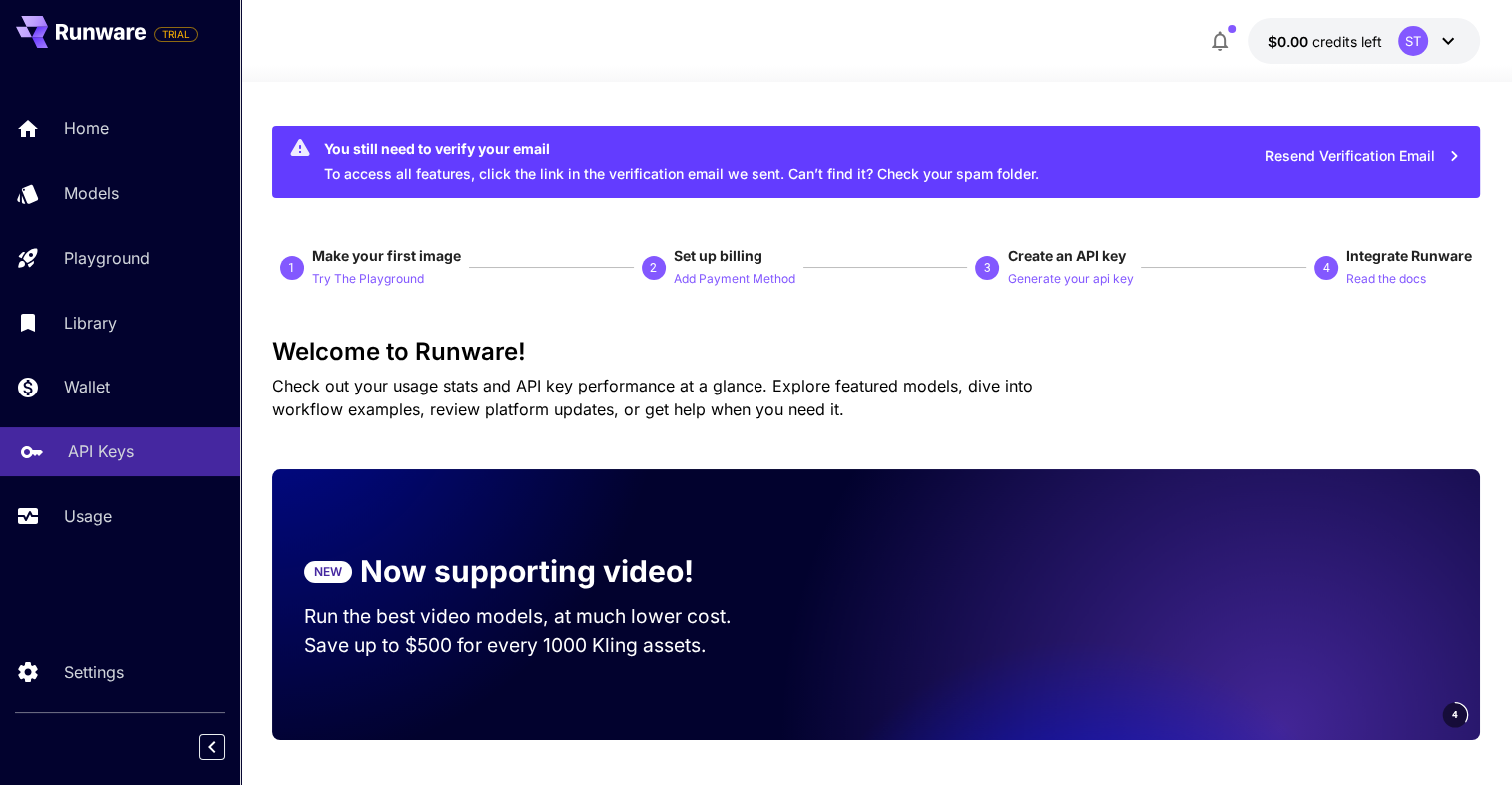 click on "API Keys" at bounding box center (101, 451) 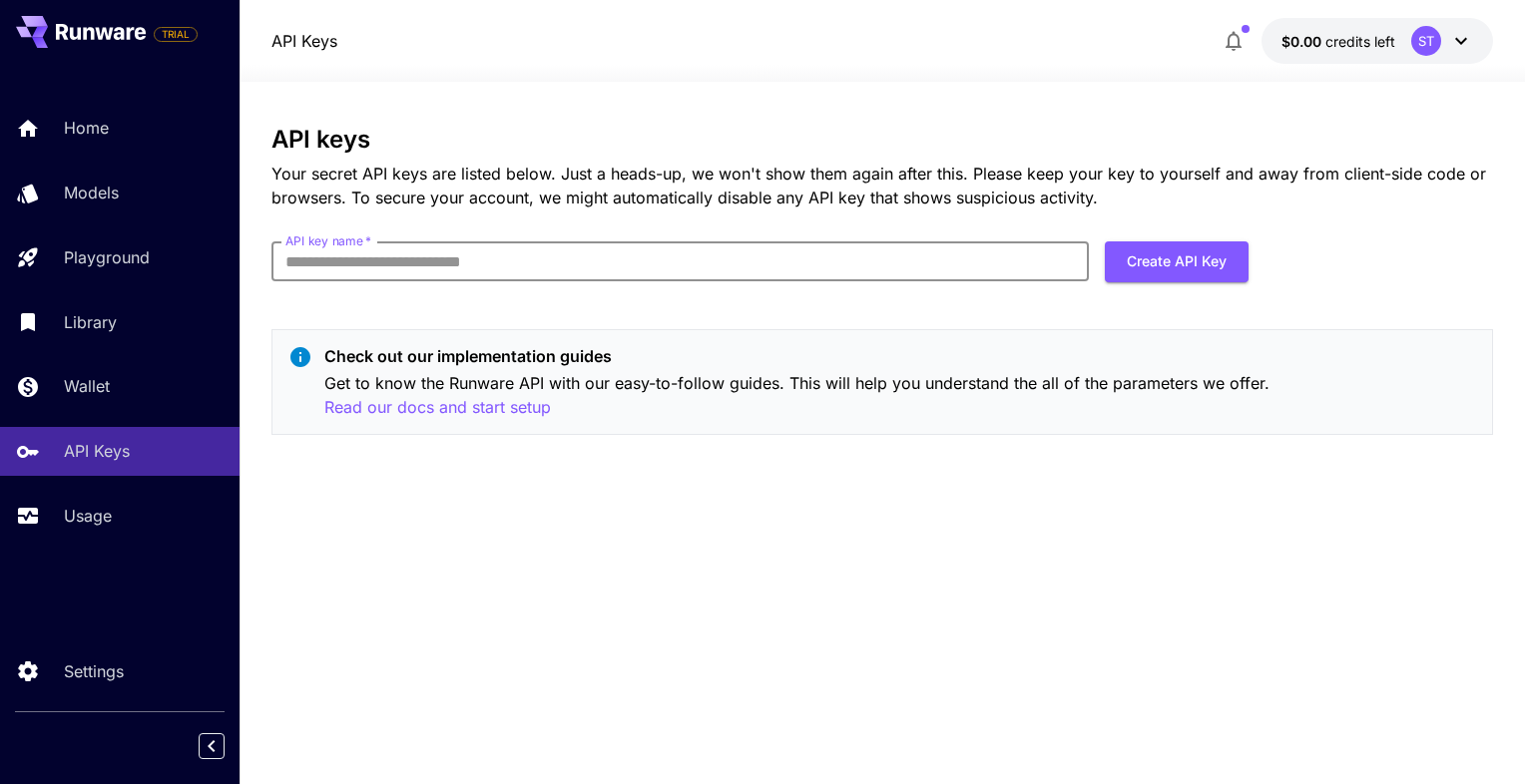 click on "API key name   *" at bounding box center (680, 261) 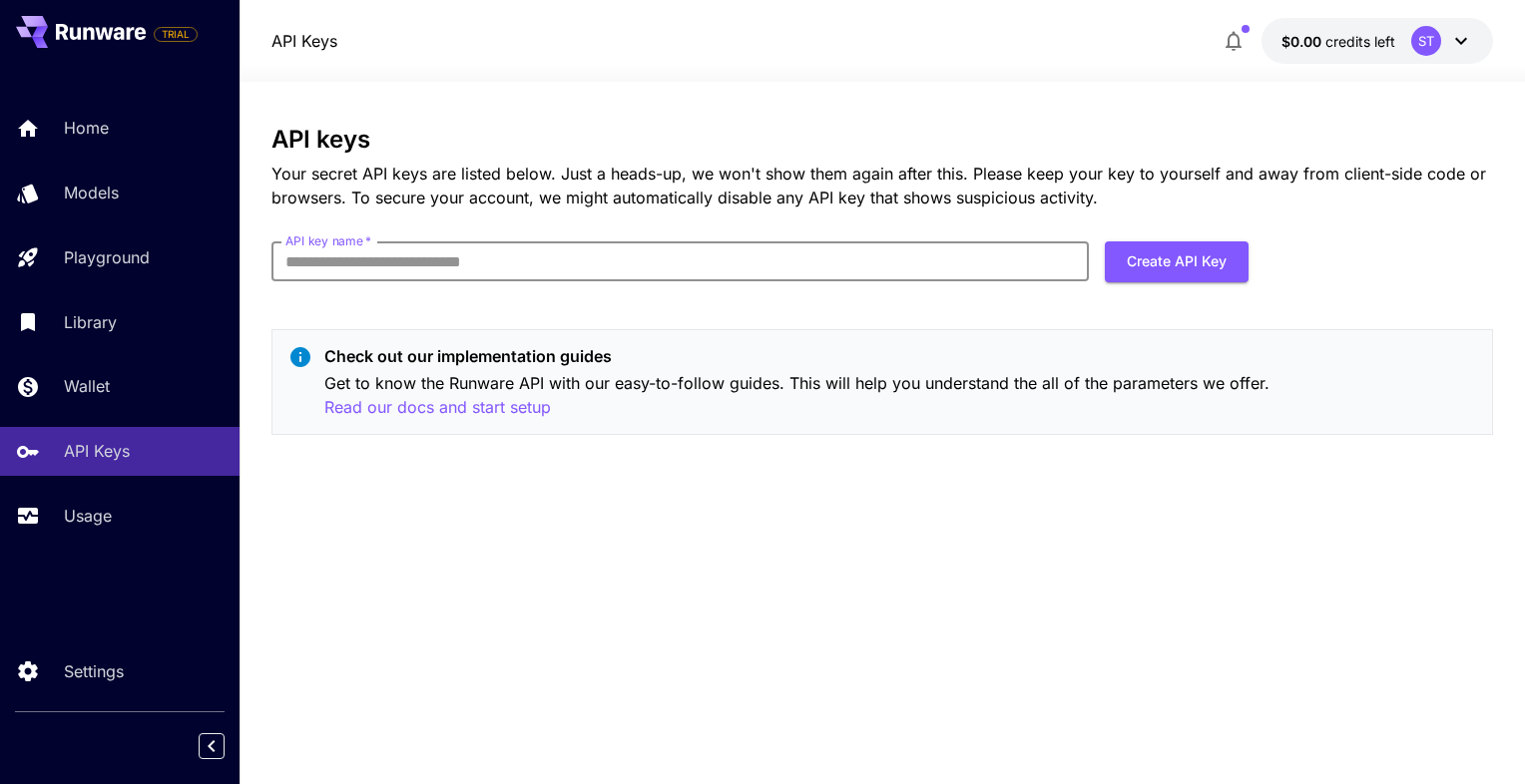 type on "**********" 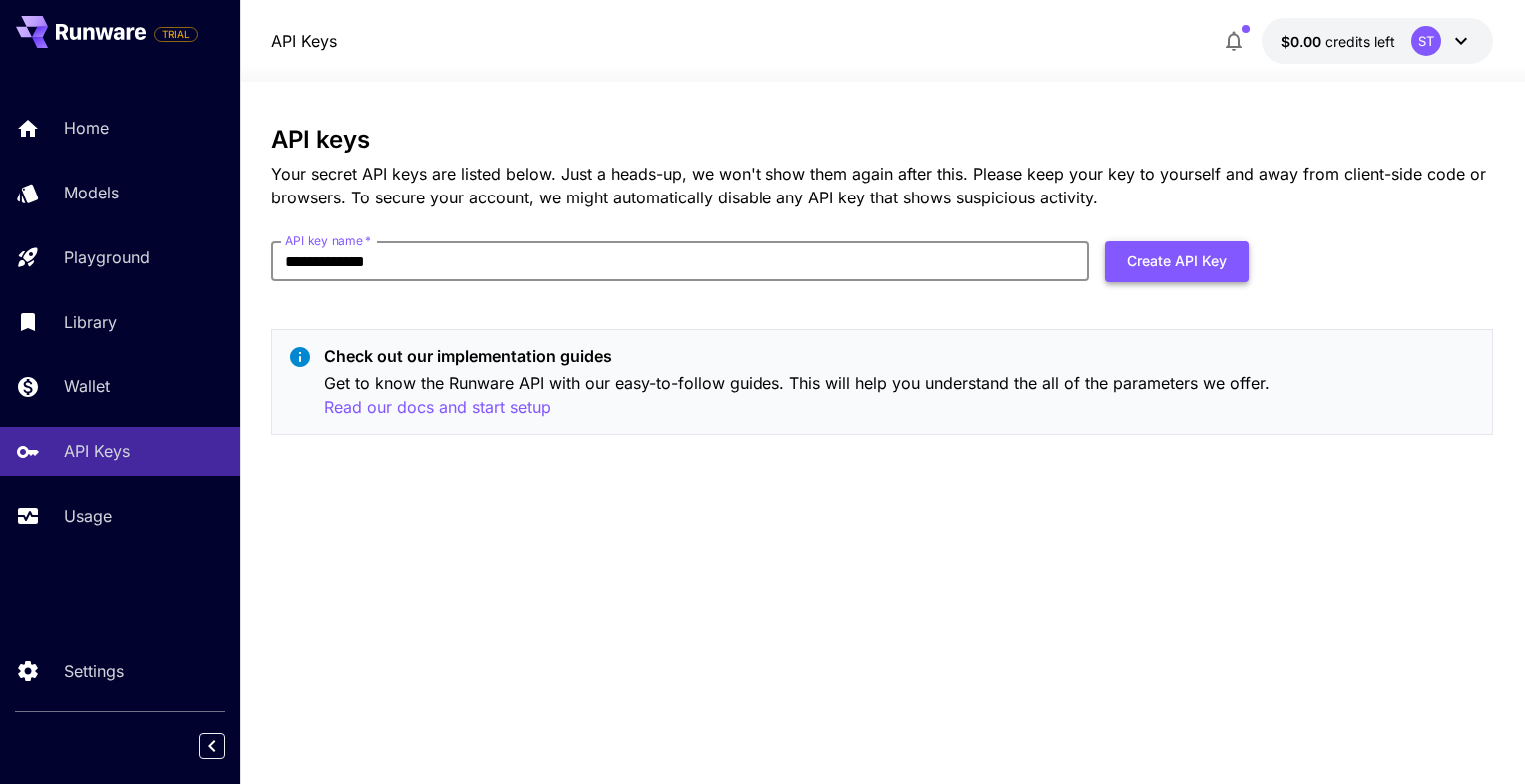 click on "Create API Key" at bounding box center (1177, 261) 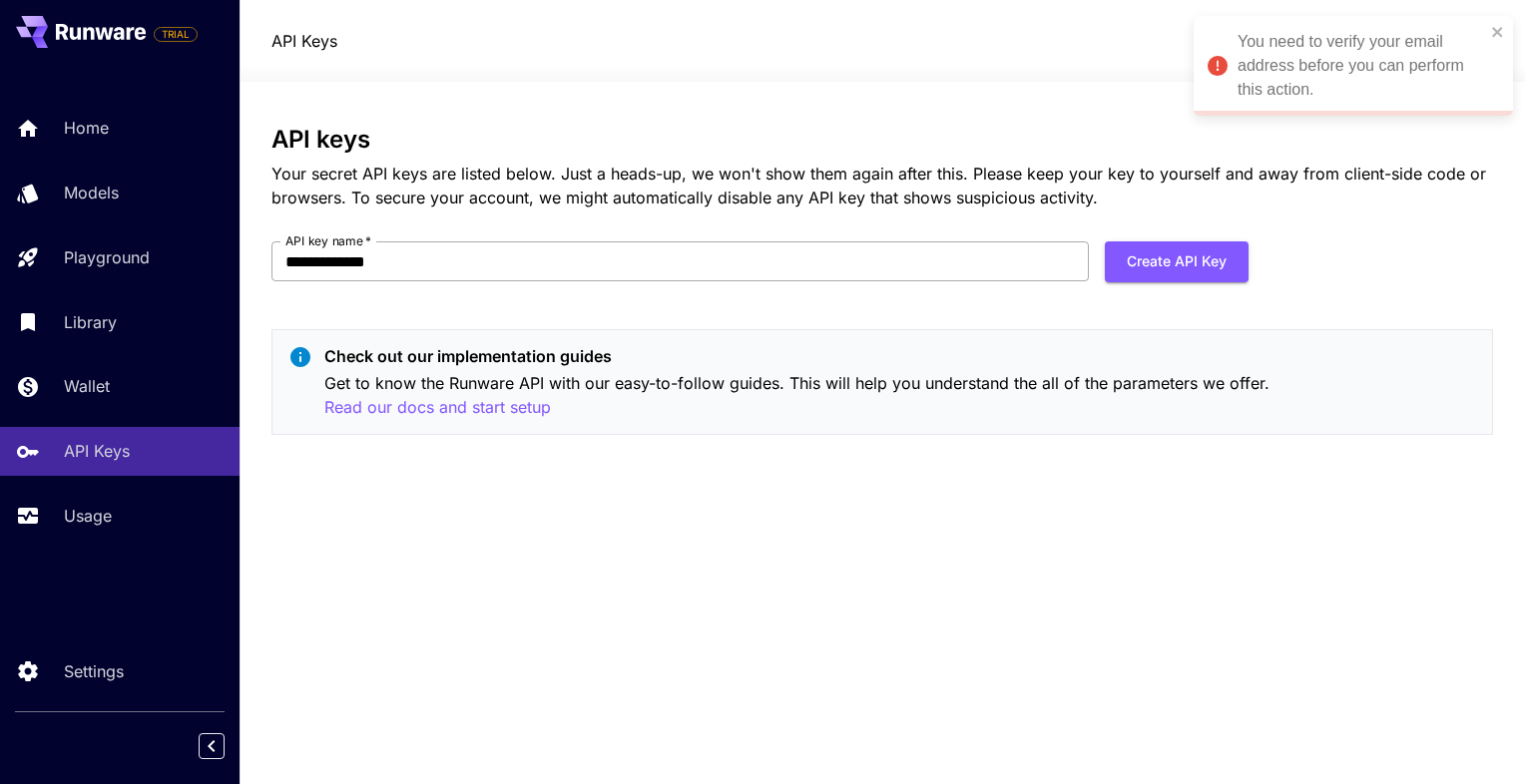 click on "**********" at bounding box center [680, 261] 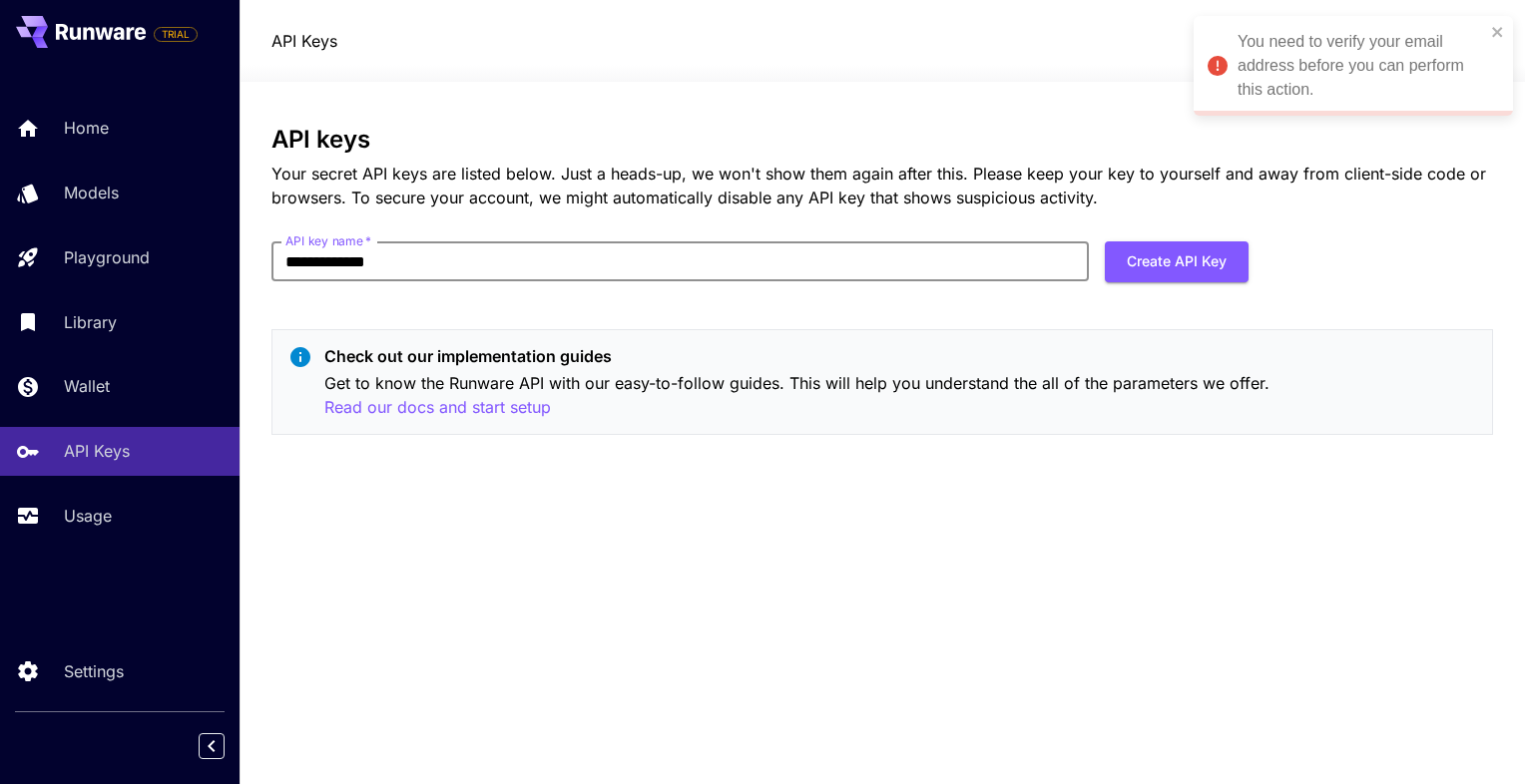 click on "**********" at bounding box center [680, 261] 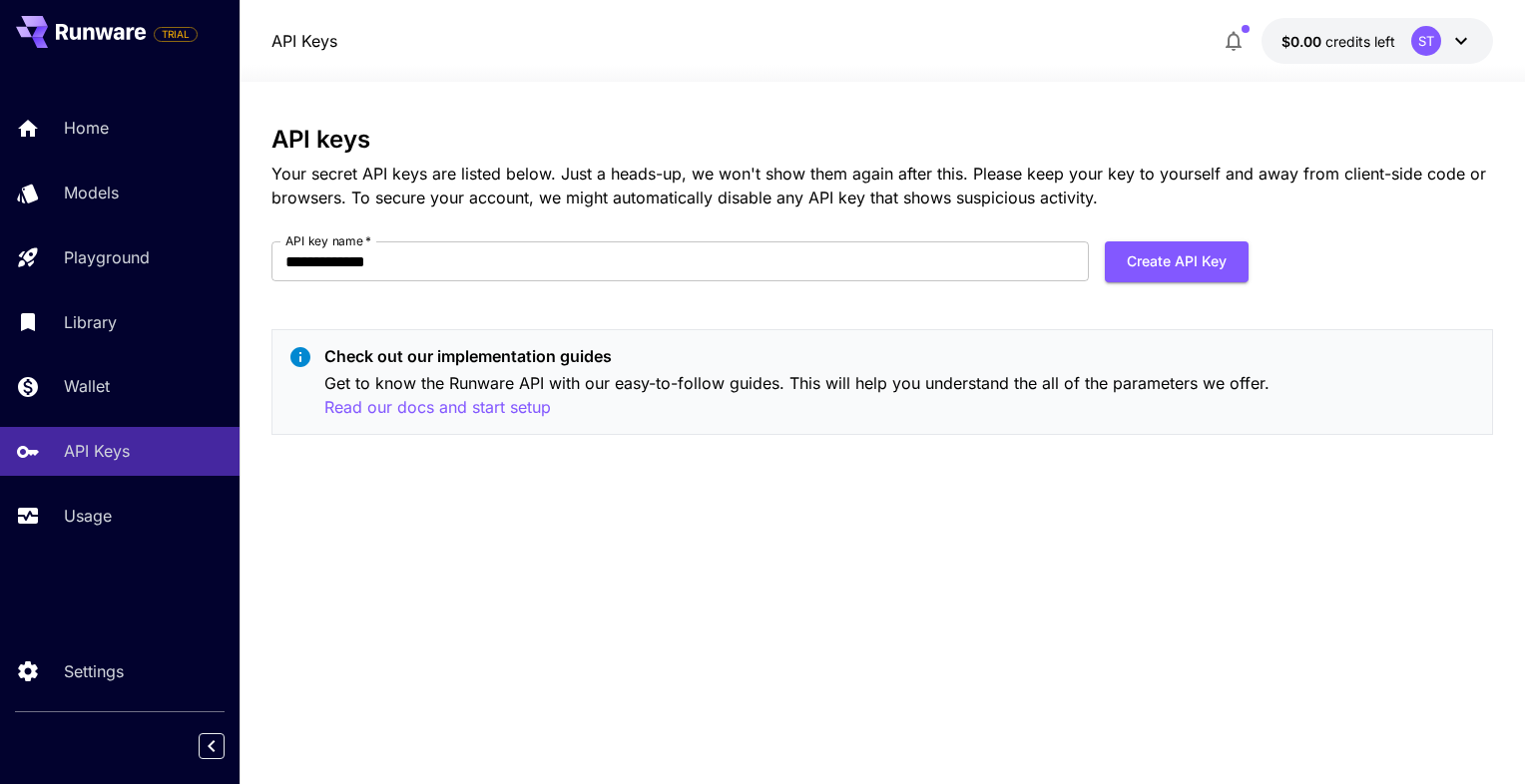 click 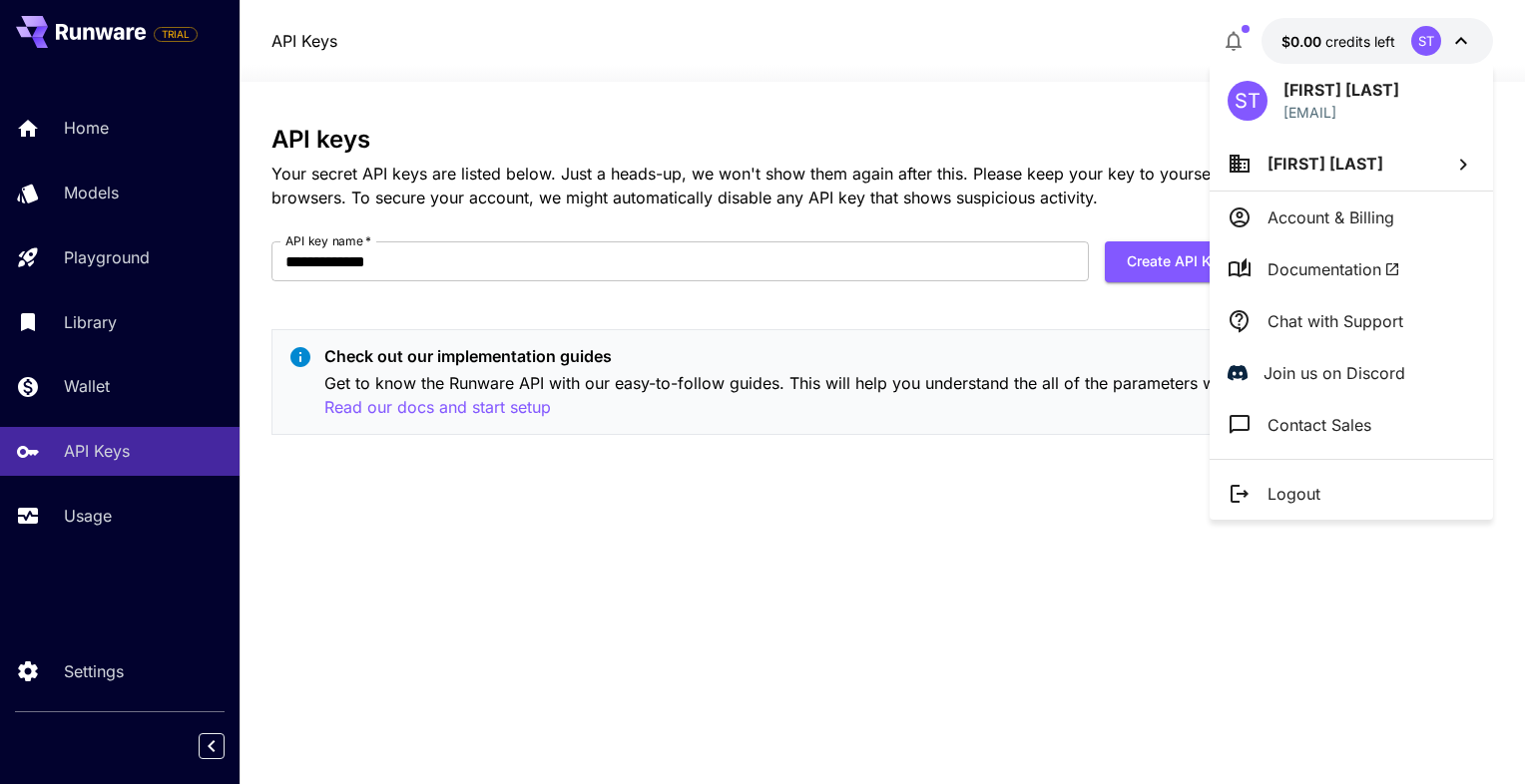 click at bounding box center (762, 392) 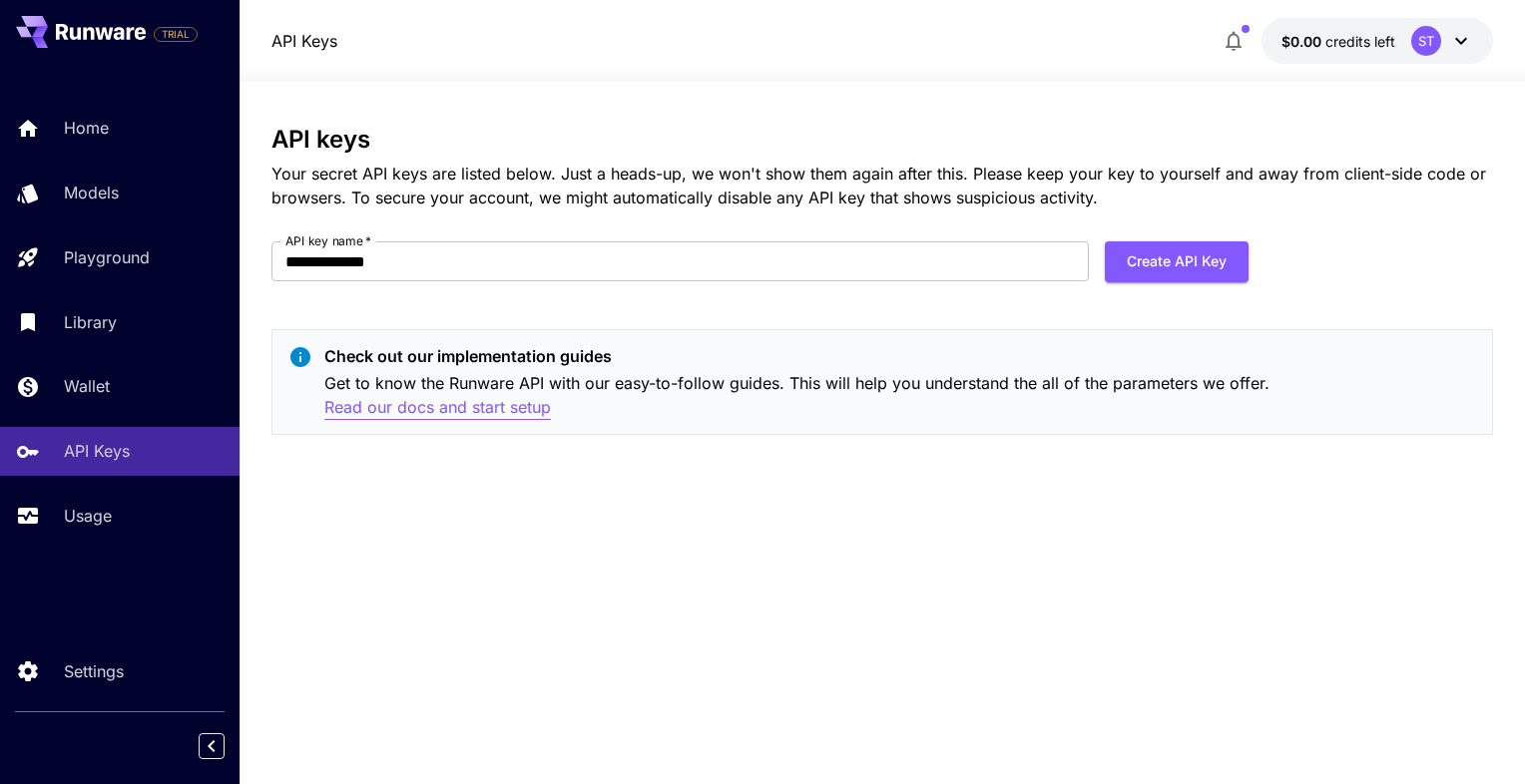 click on "Read our docs and start setup" at bounding box center (437, 407) 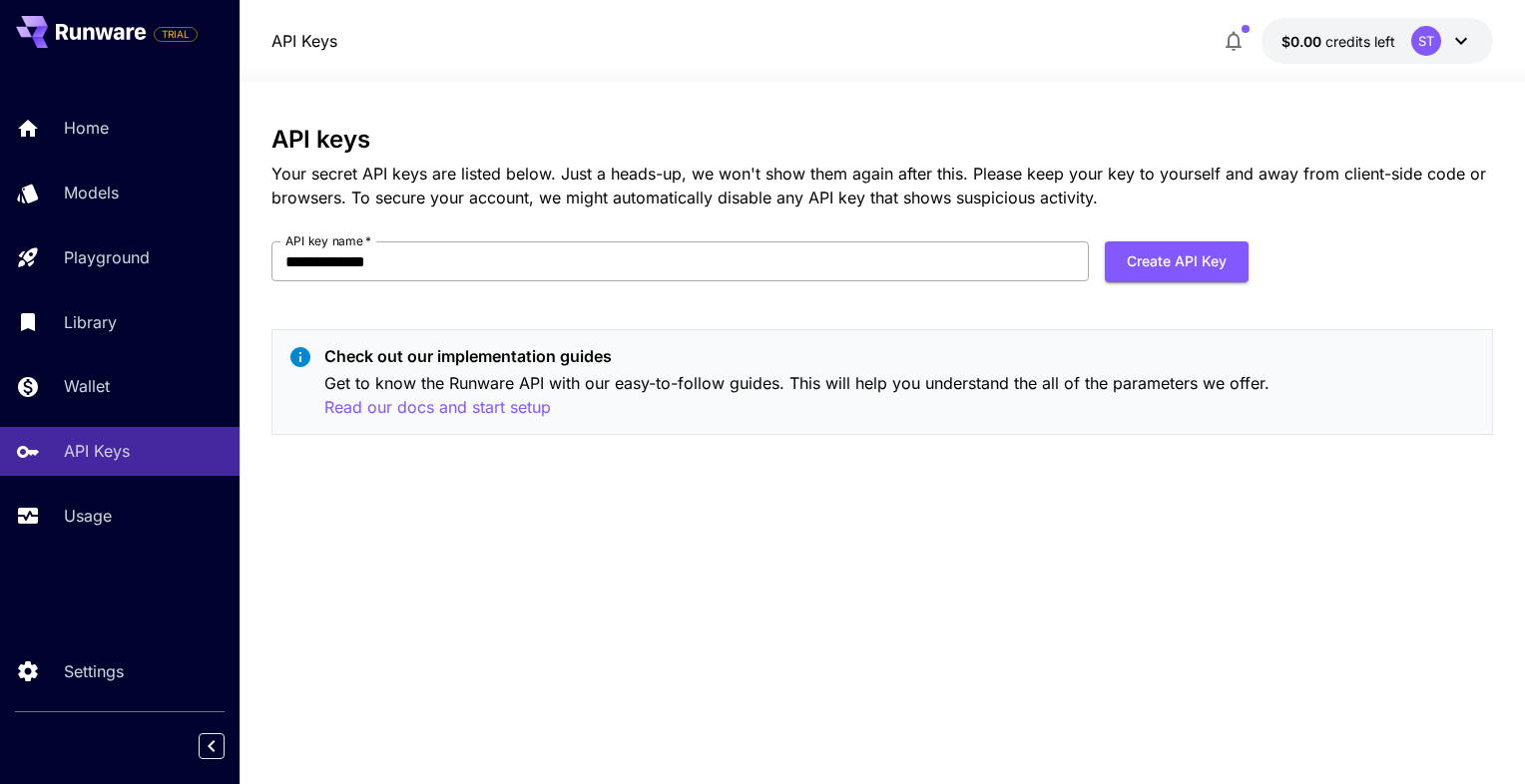 click on "**********" at bounding box center (680, 261) 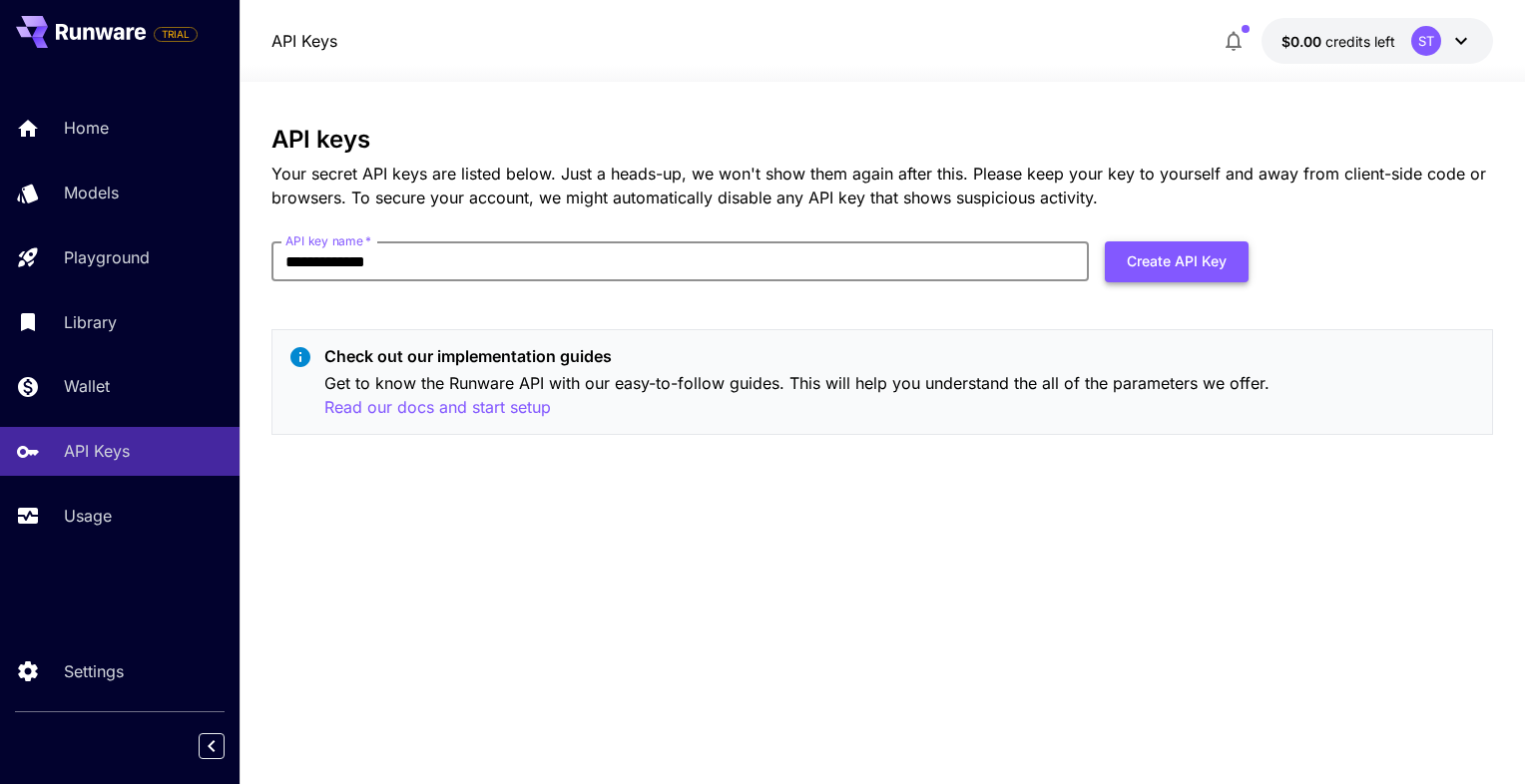 click on "Create API Key" at bounding box center [1177, 261] 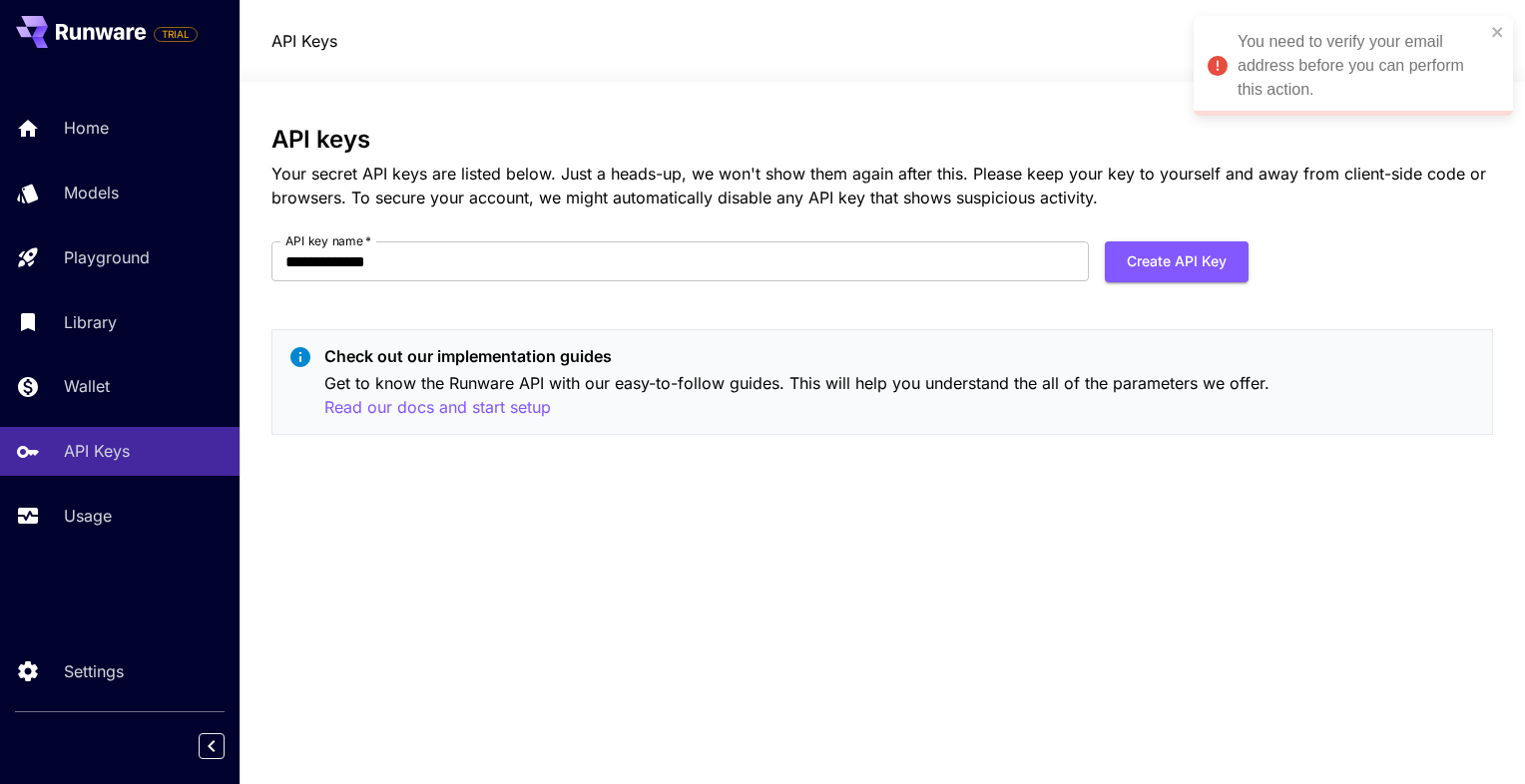 click on "You need to verify your email address before you can perform this action." at bounding box center (1361, 66) 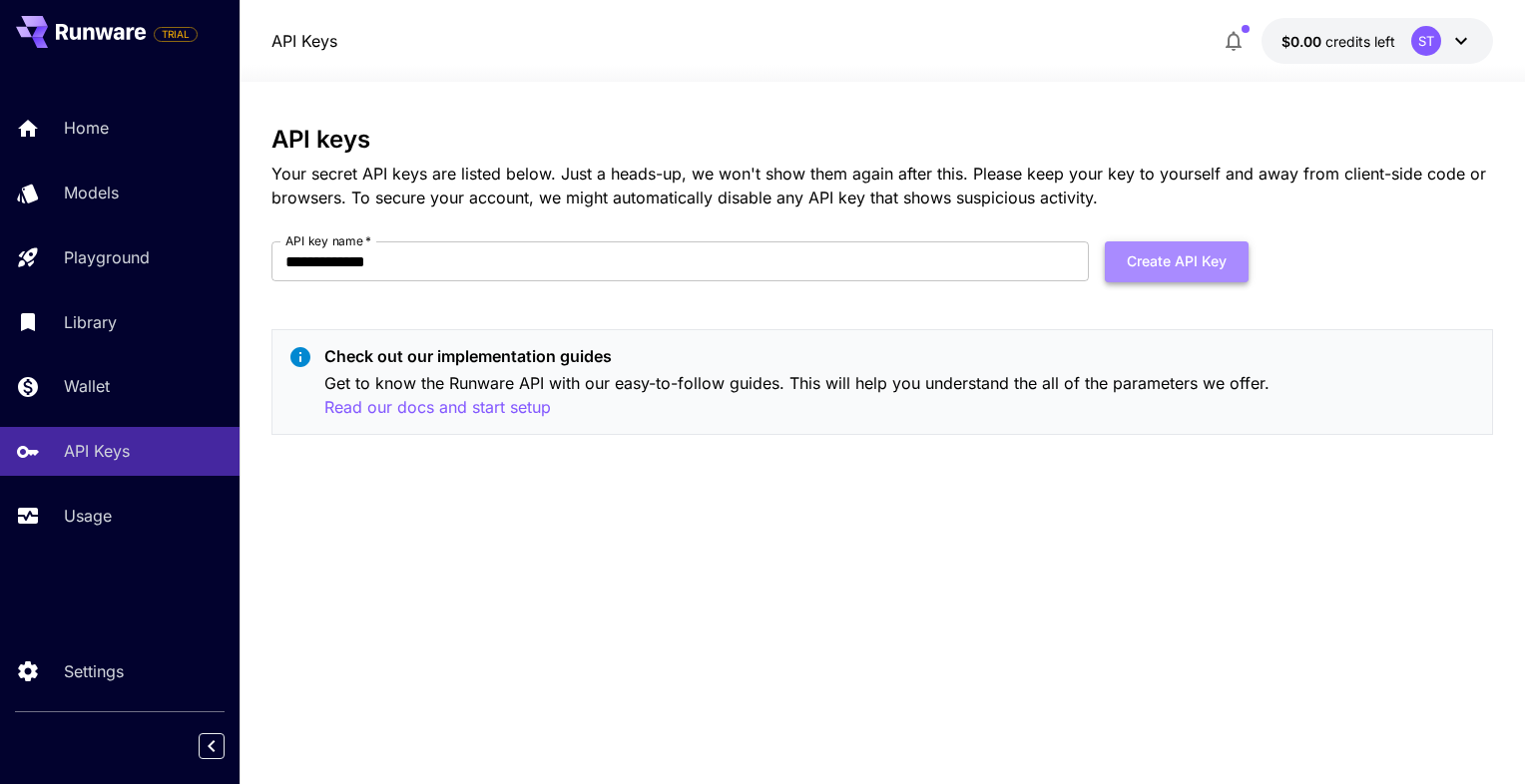 click on "Create API Key" at bounding box center [1177, 261] 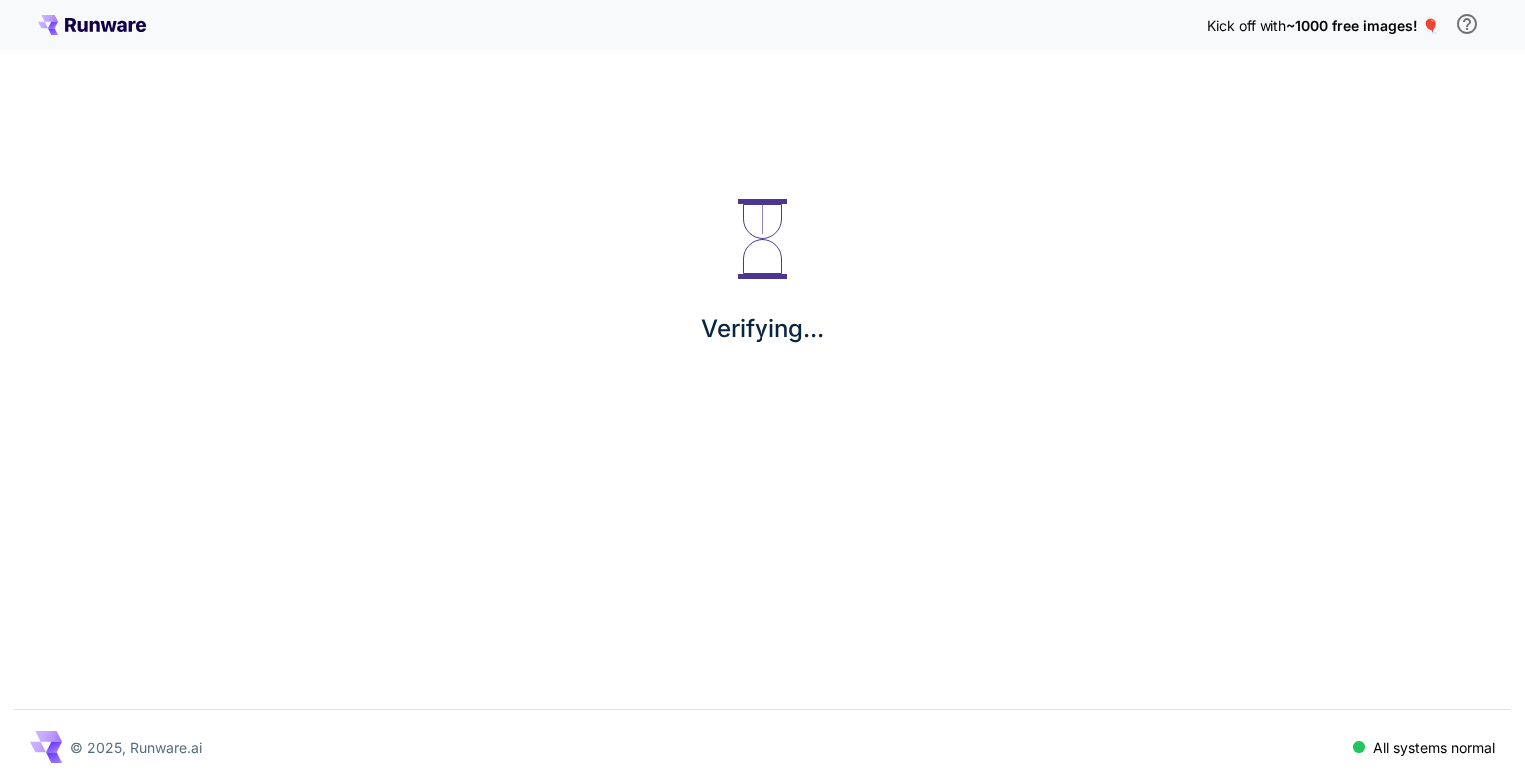 scroll, scrollTop: 0, scrollLeft: 0, axis: both 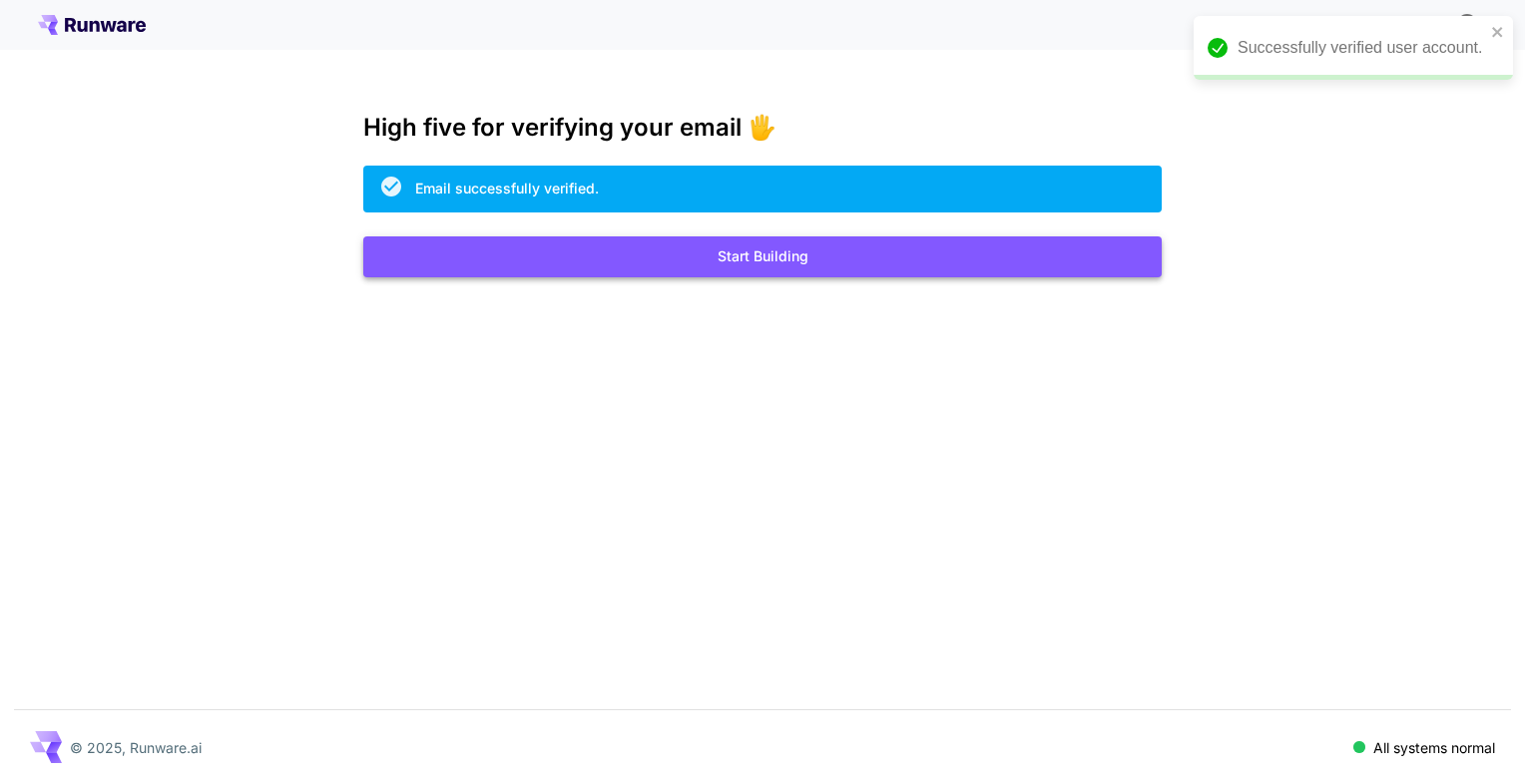click on "Start Building" at bounding box center (762, 256) 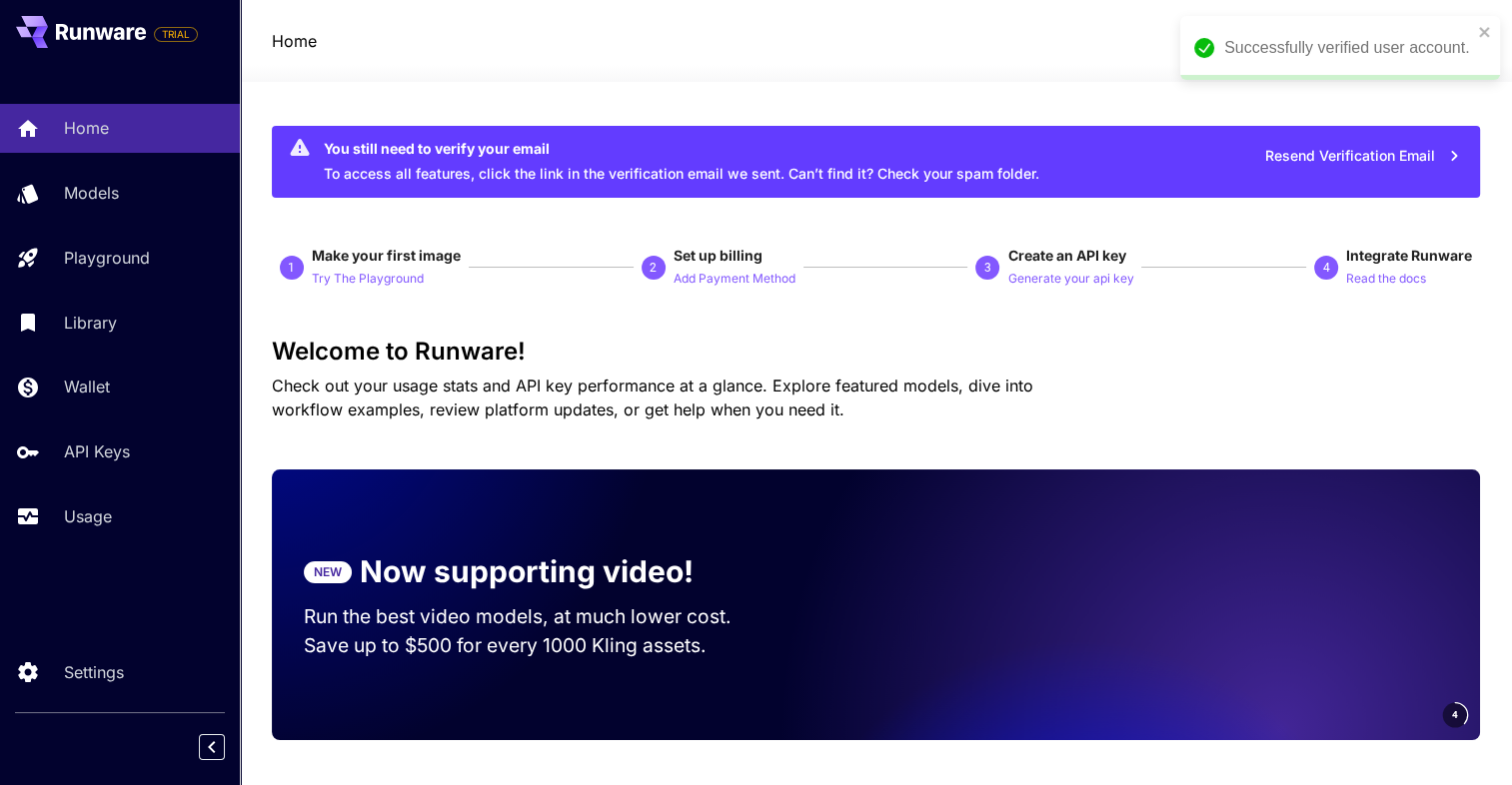 drag, startPoint x: 77, startPoint y: 457, endPoint x: 53, endPoint y: 416, distance: 47.507894 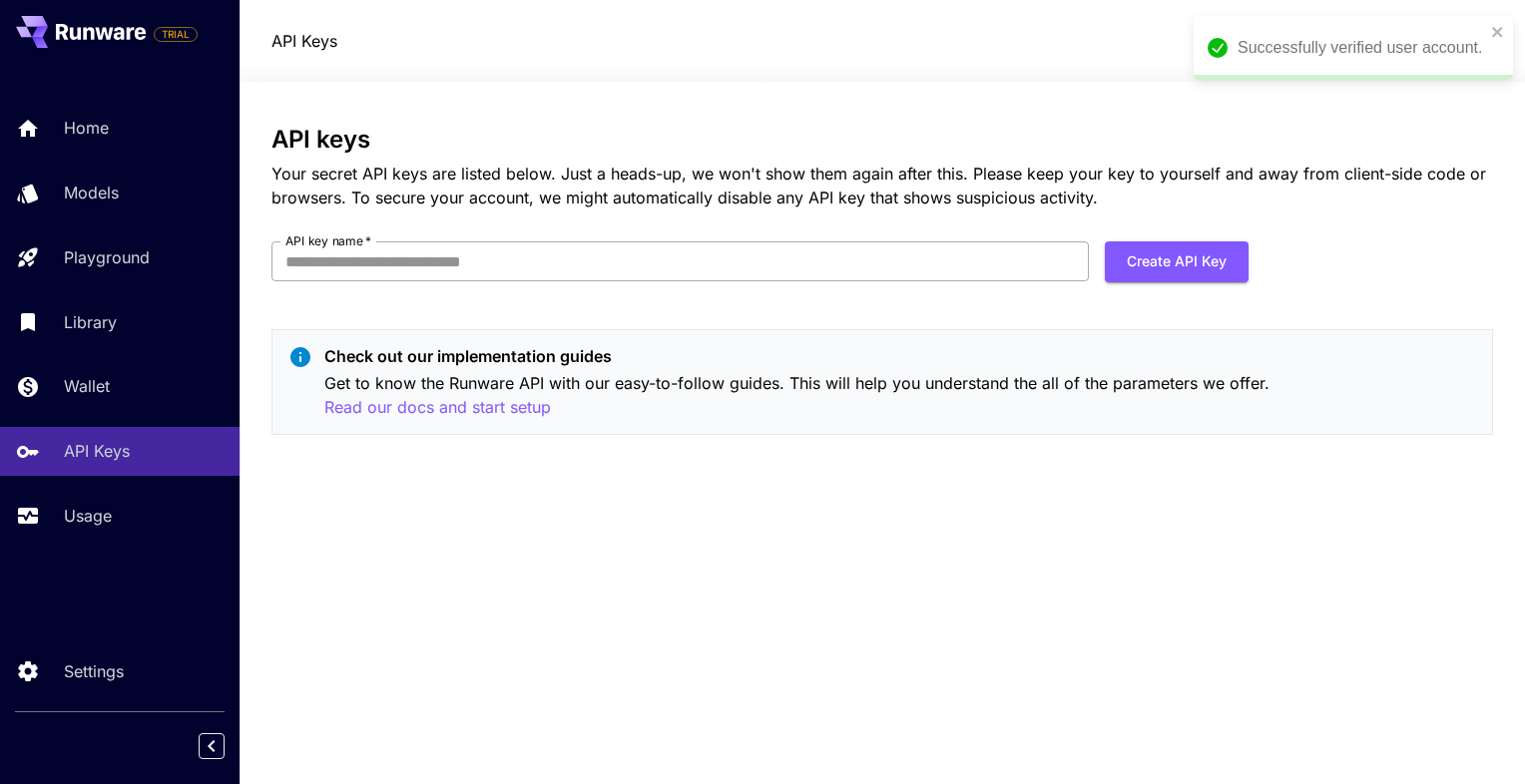 click on "API key name   *" at bounding box center [680, 261] 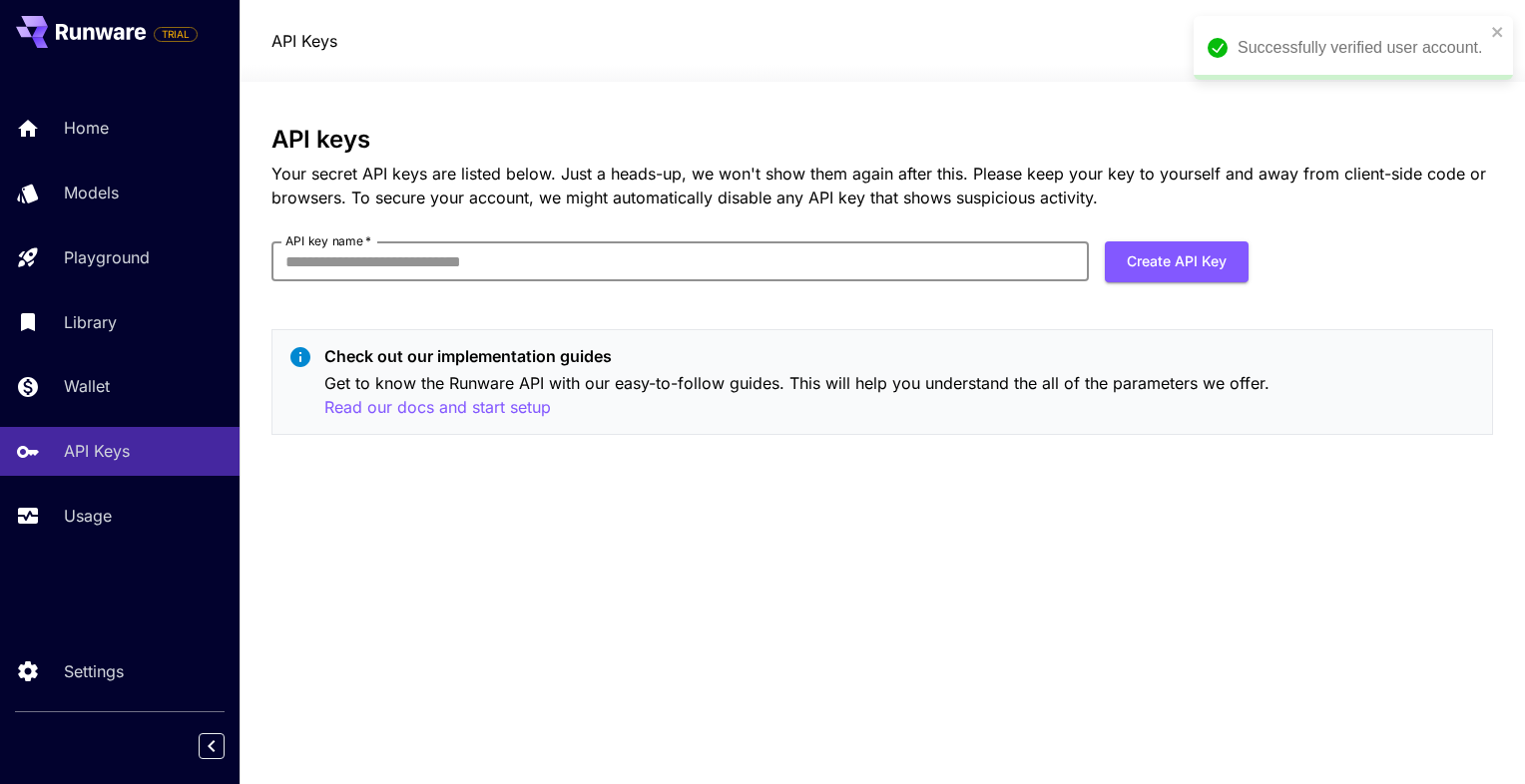 type on "**********" 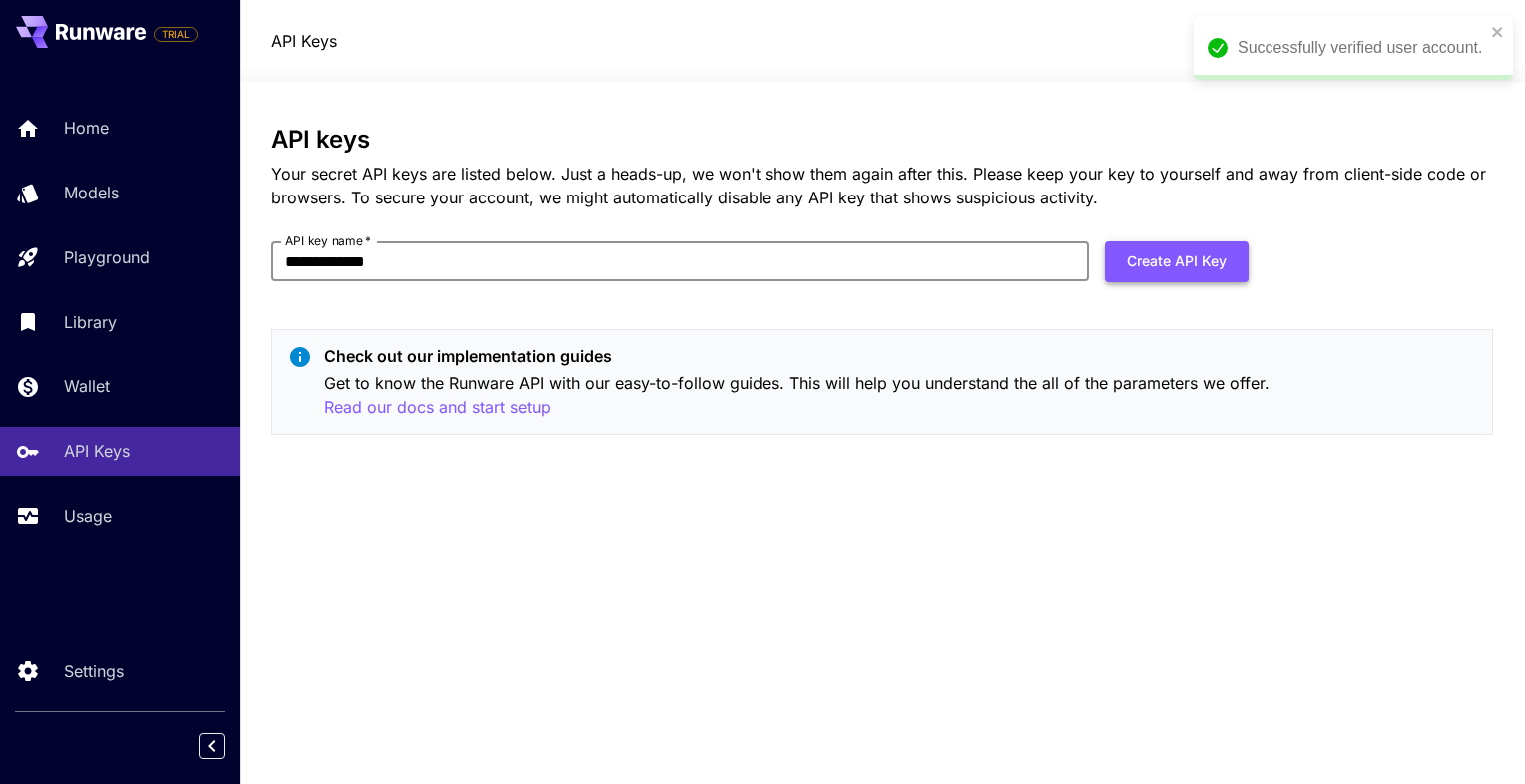click on "Create API Key" at bounding box center (1177, 261) 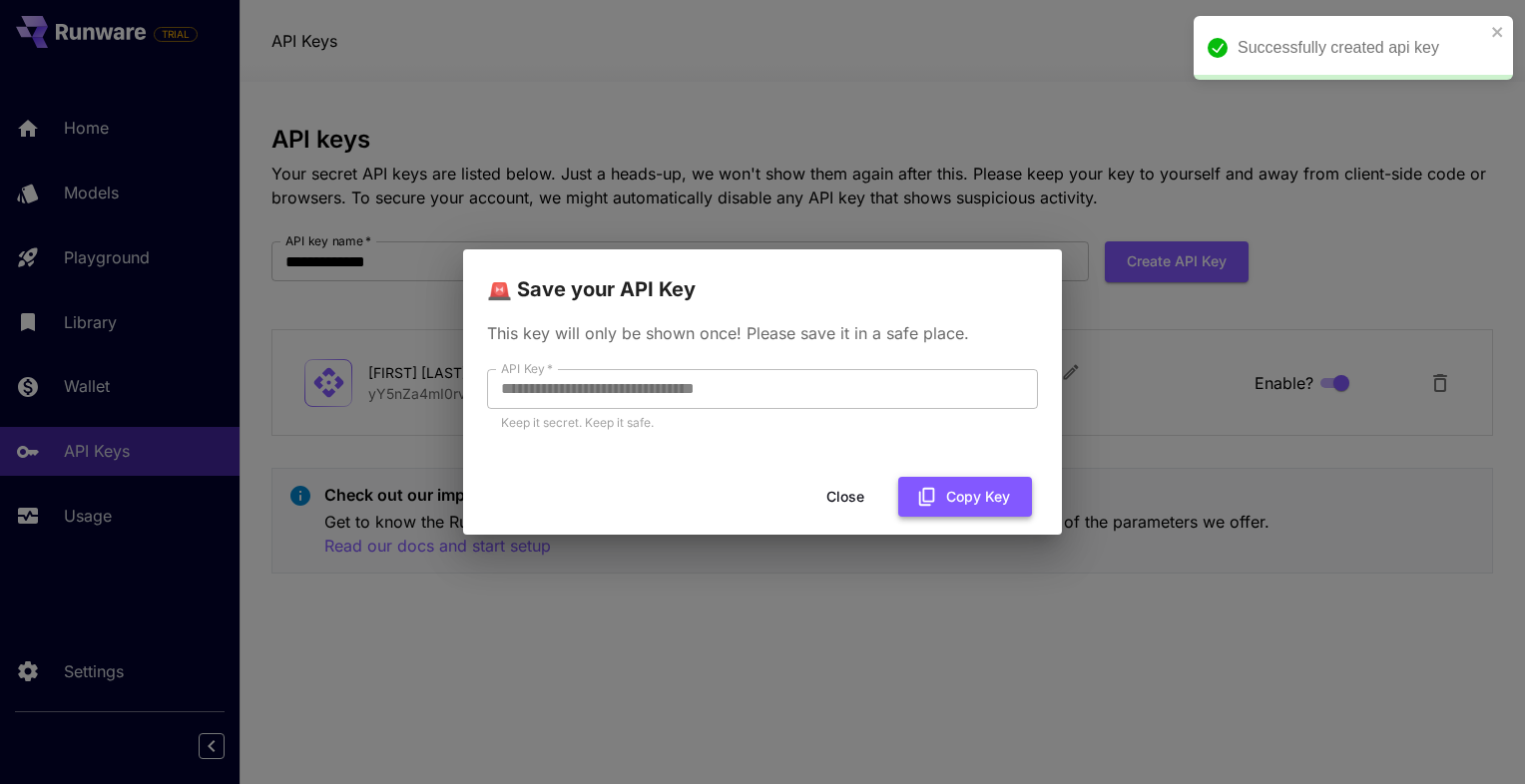 click on "Copy Key" at bounding box center [965, 497] 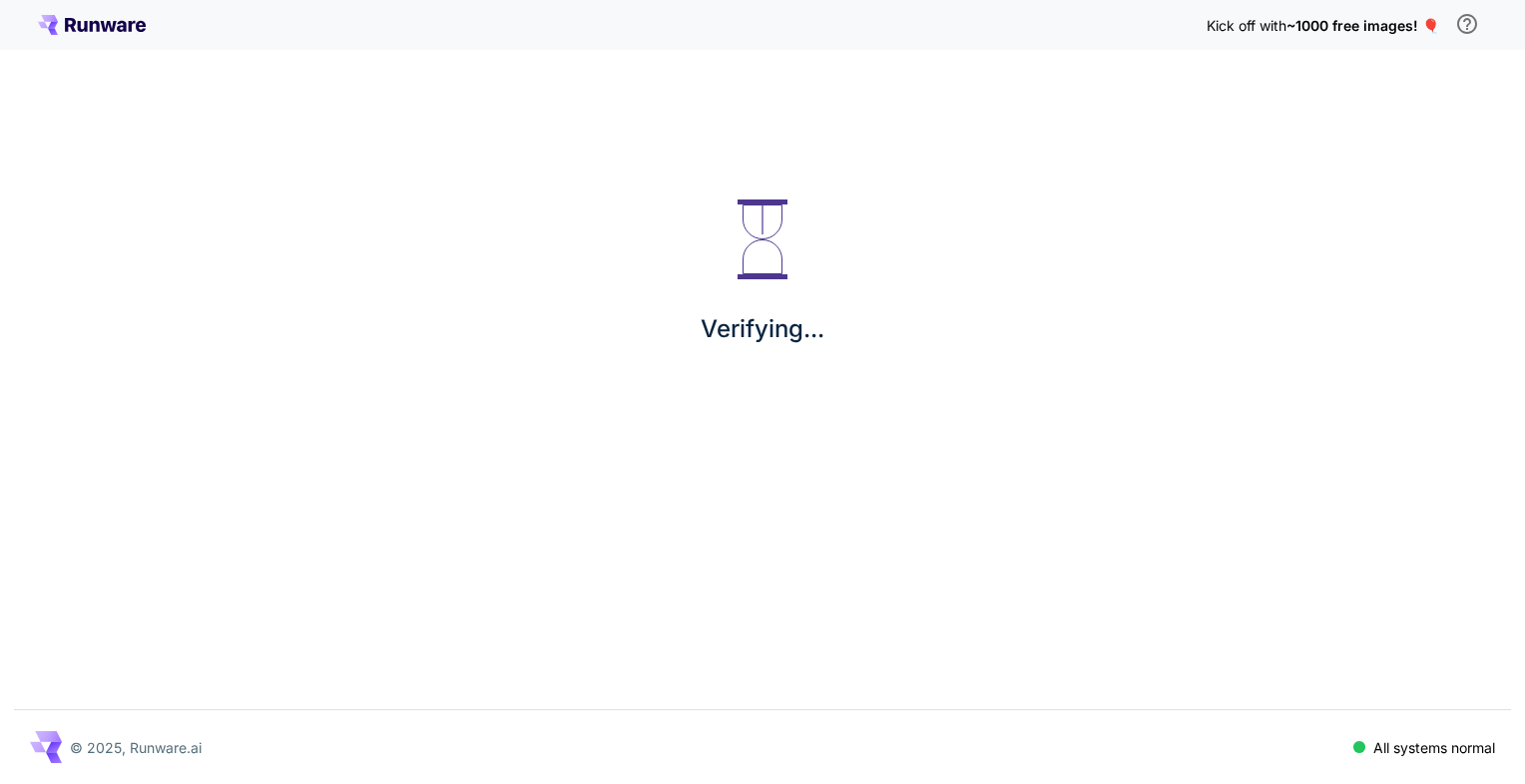 scroll, scrollTop: 0, scrollLeft: 0, axis: both 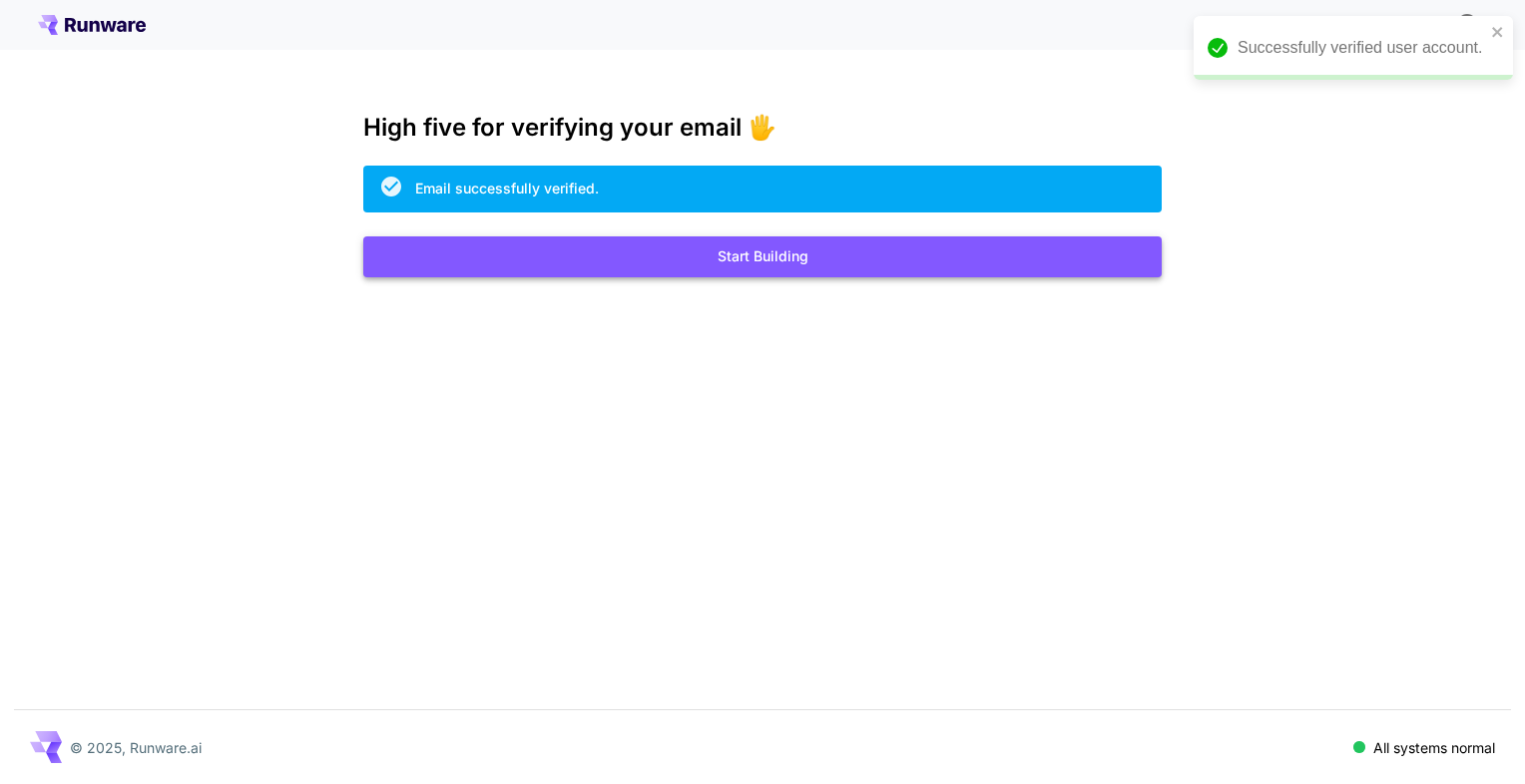 click on "Start Building" at bounding box center [762, 256] 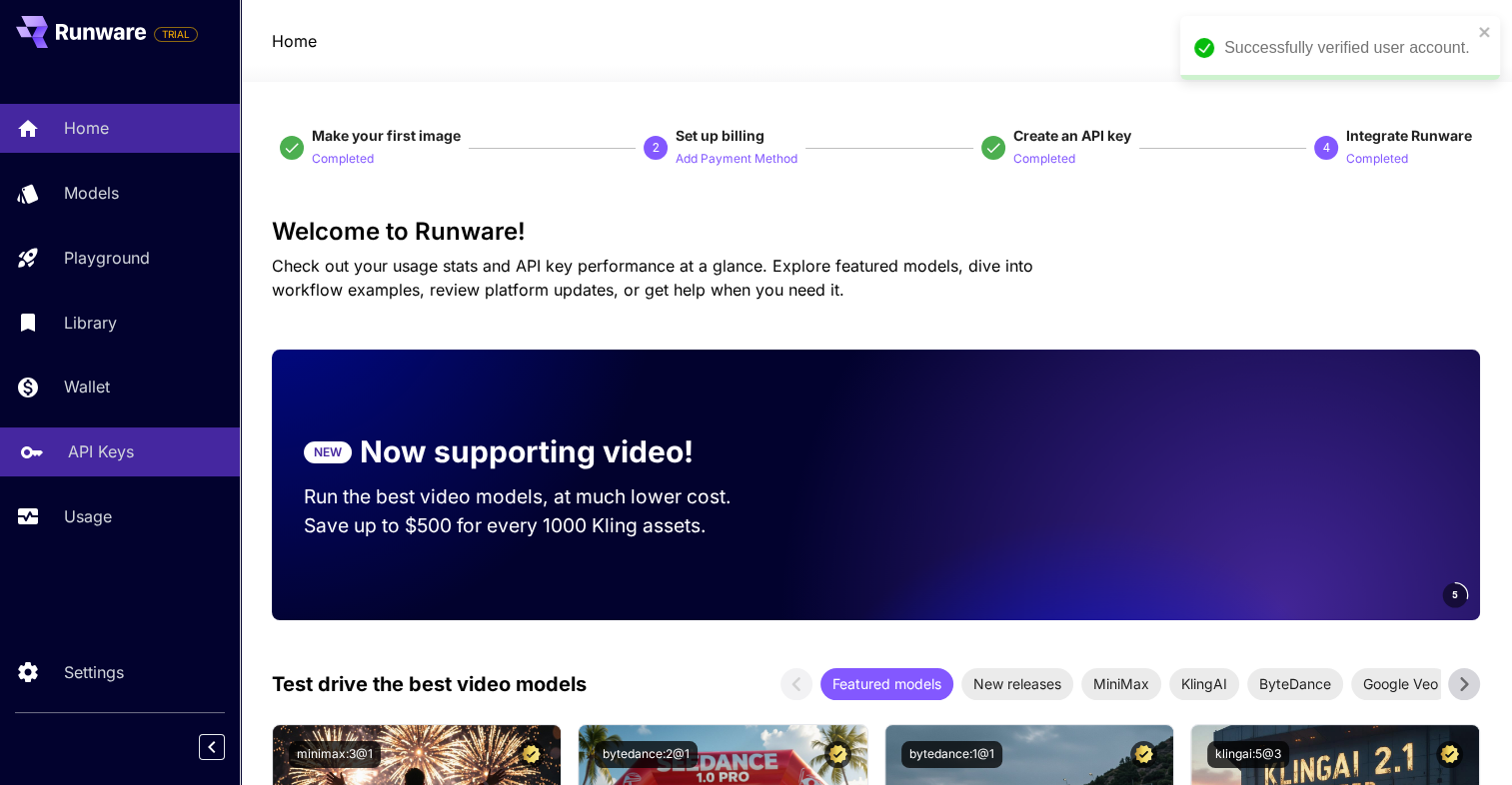click on "API Keys" at bounding box center (101, 451) 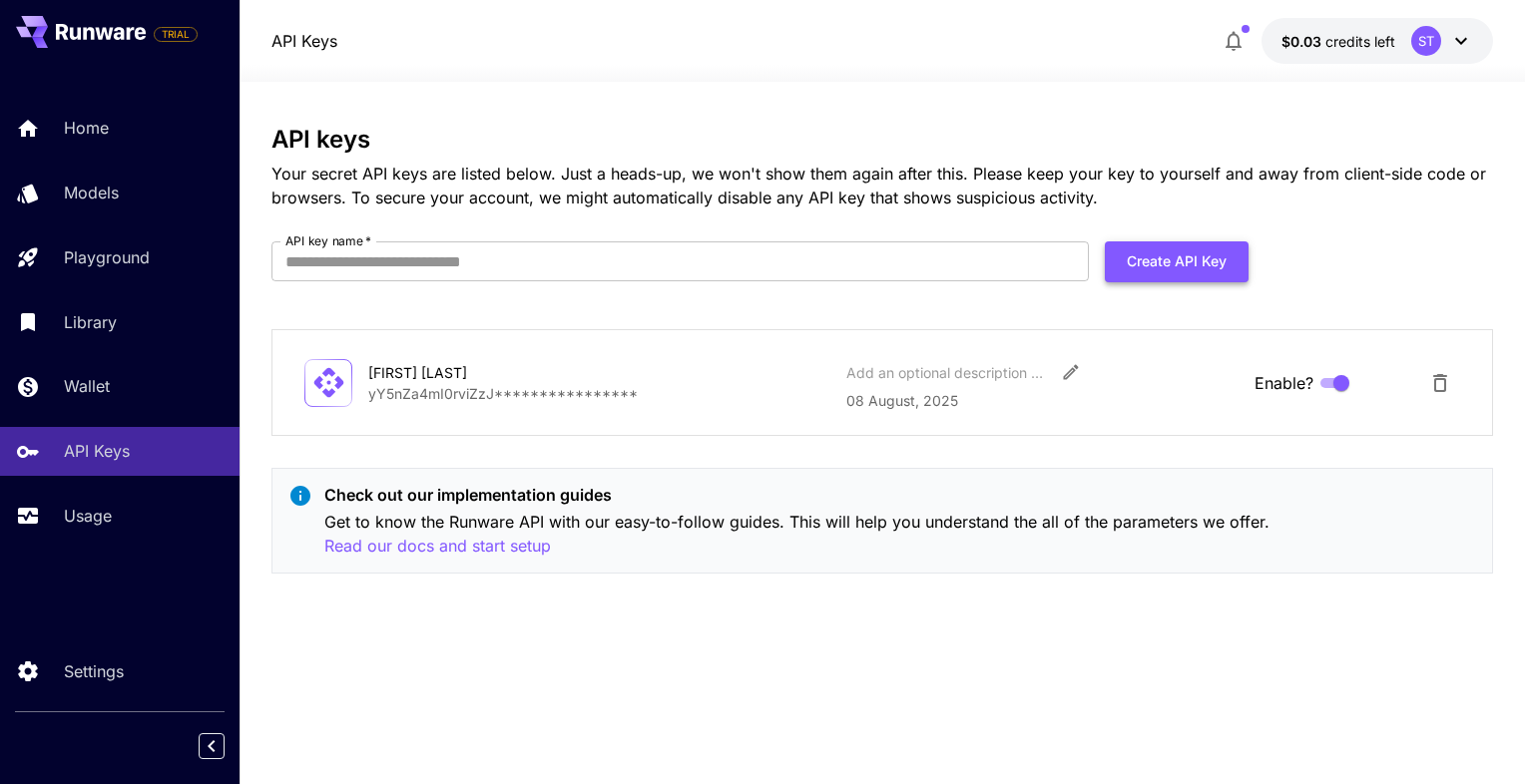 click on "Create API Key" at bounding box center (1177, 261) 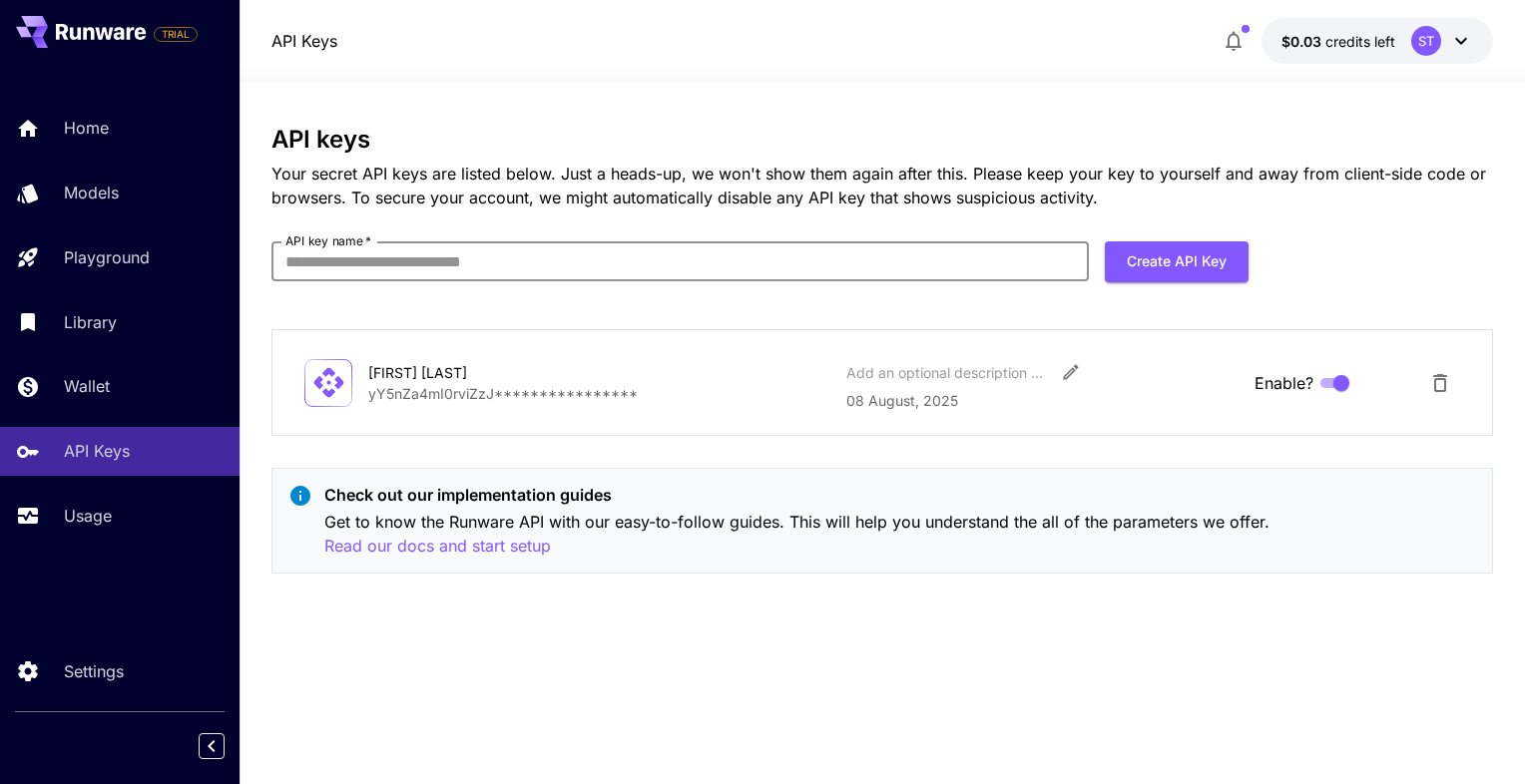 click on "API key name   *" at bounding box center (680, 261) 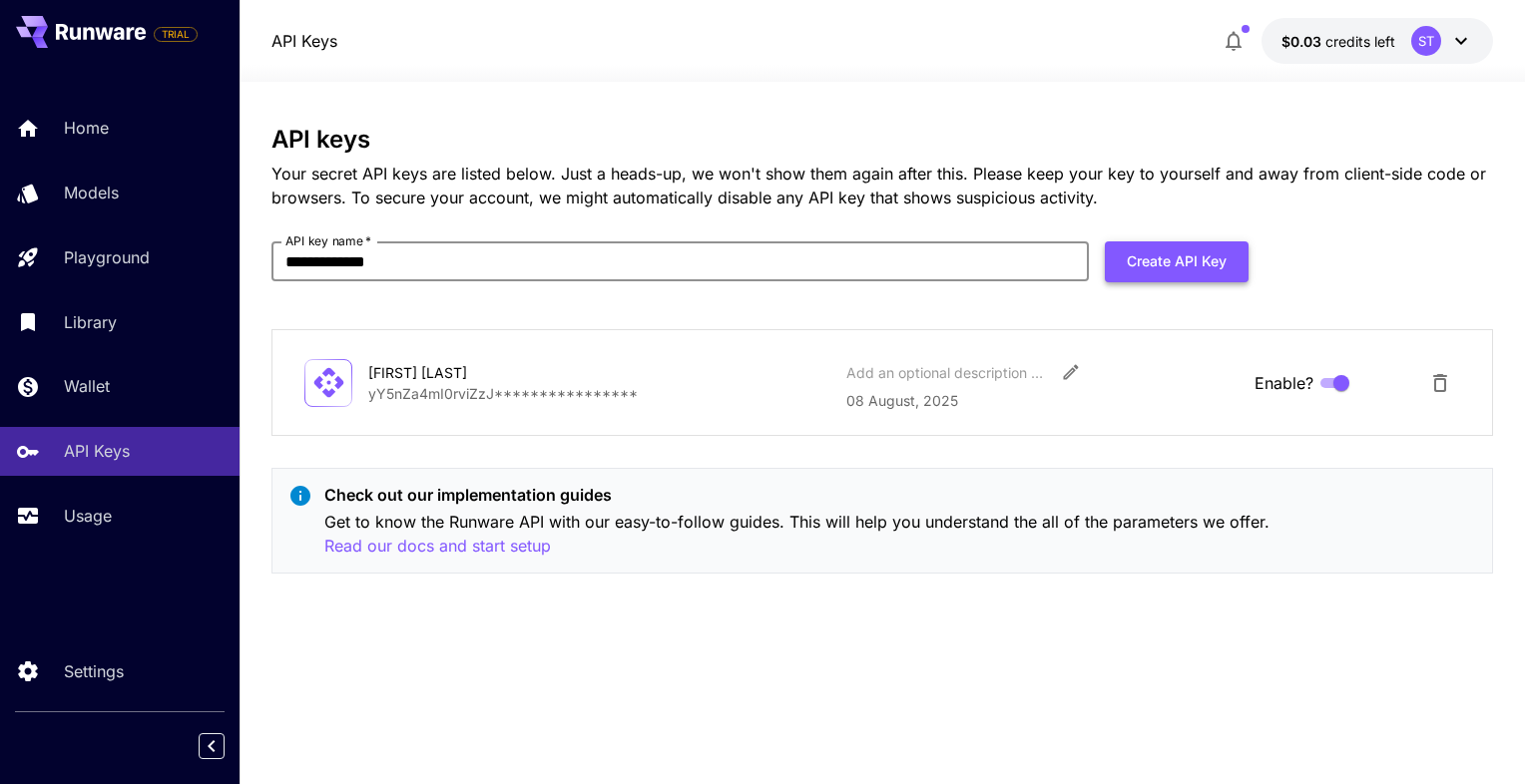 click on "Create API Key" at bounding box center [1177, 261] 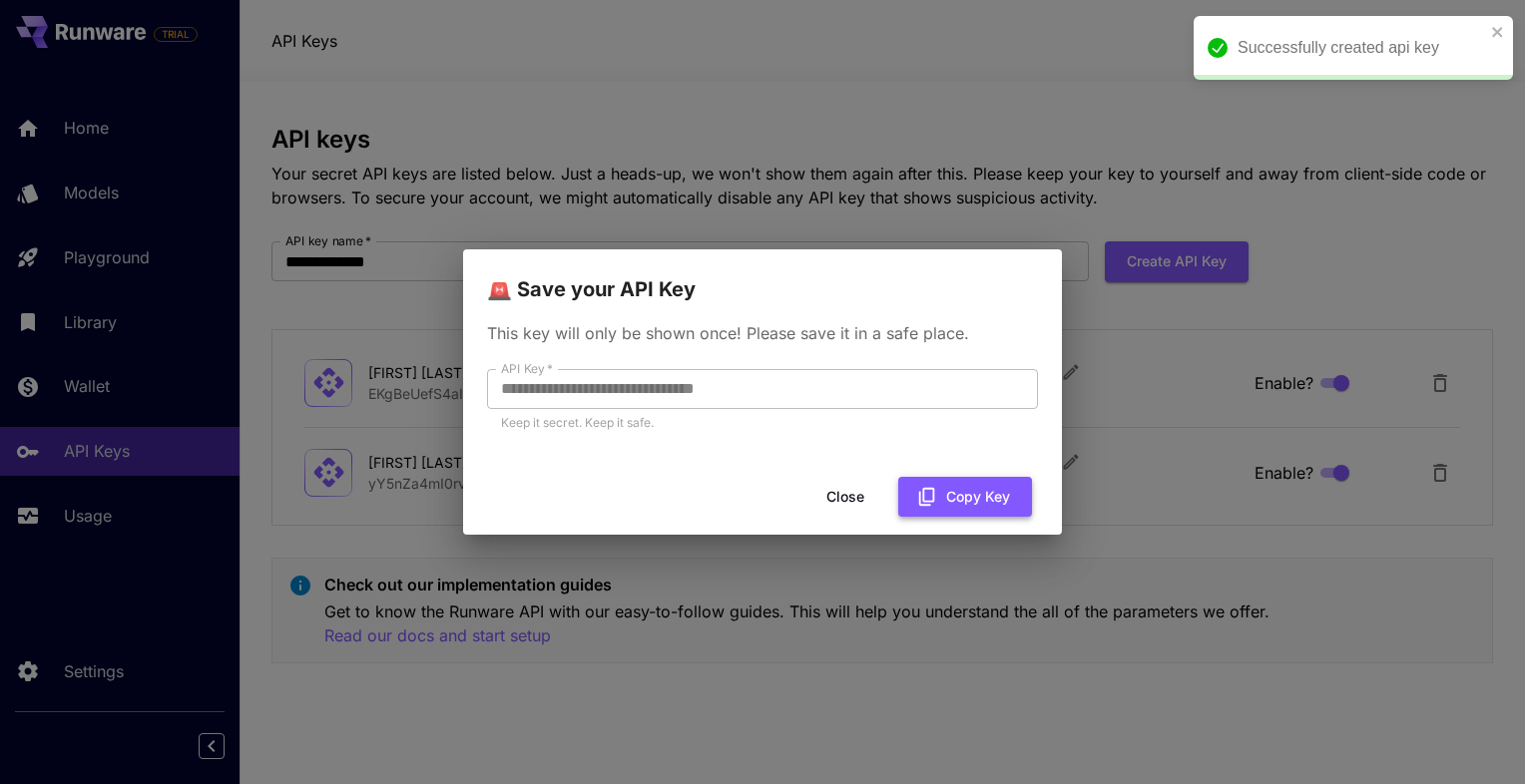 click on "Copy Key" at bounding box center [965, 497] 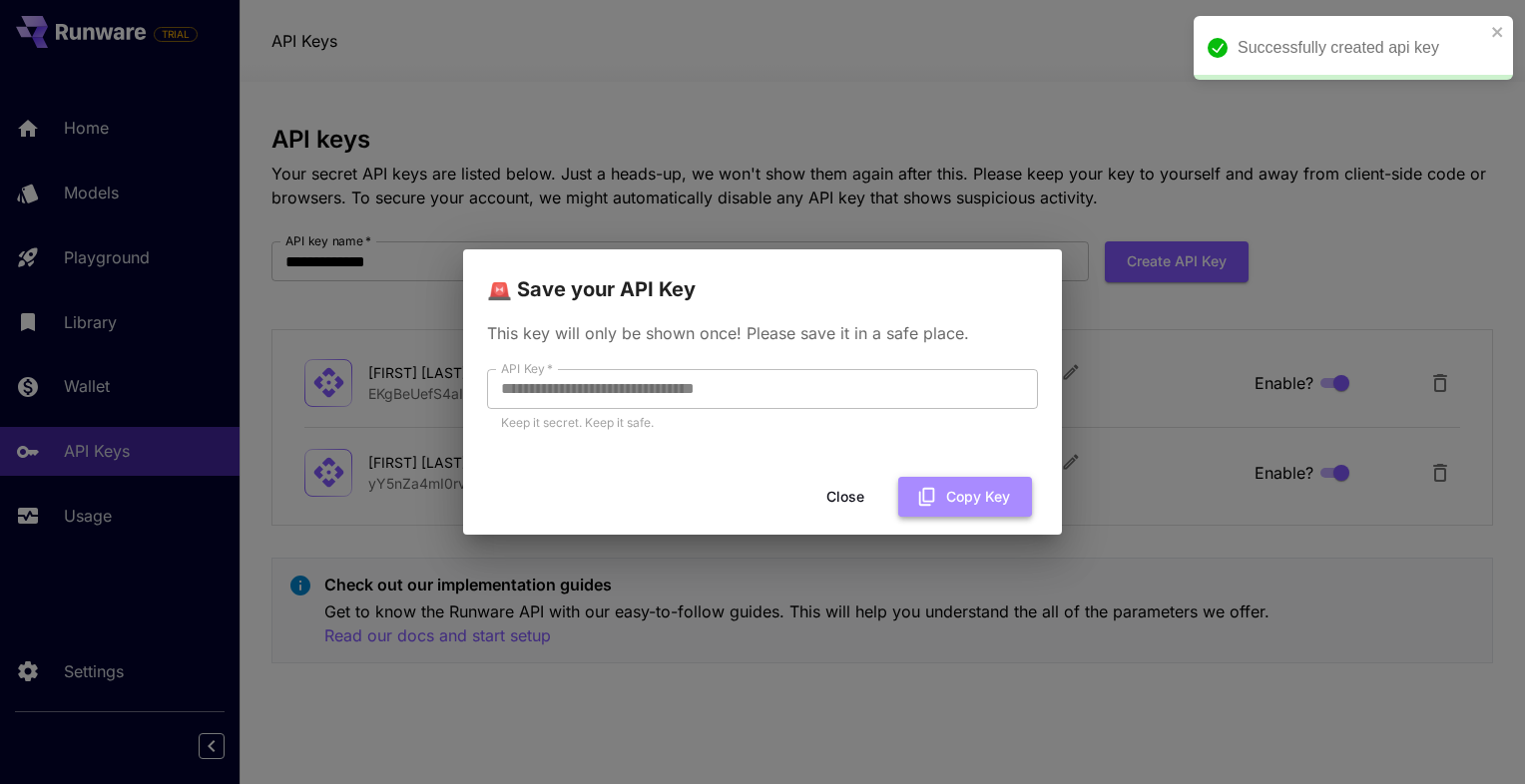 click on "Copy Key" at bounding box center (965, 497) 